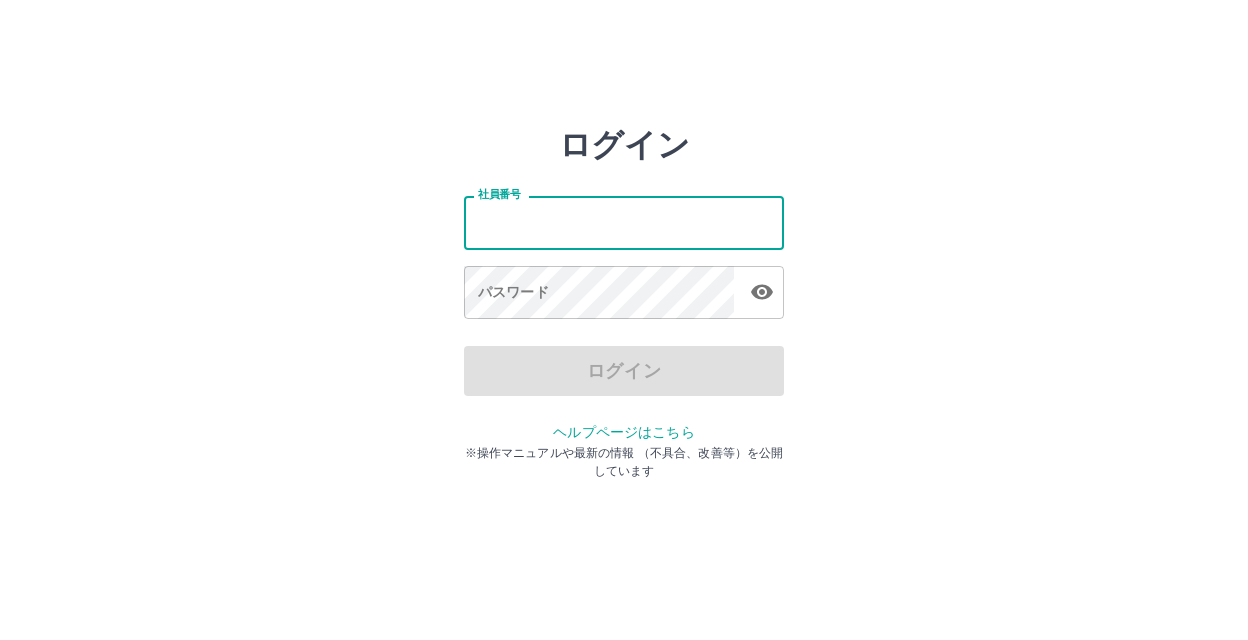 scroll, scrollTop: 0, scrollLeft: 0, axis: both 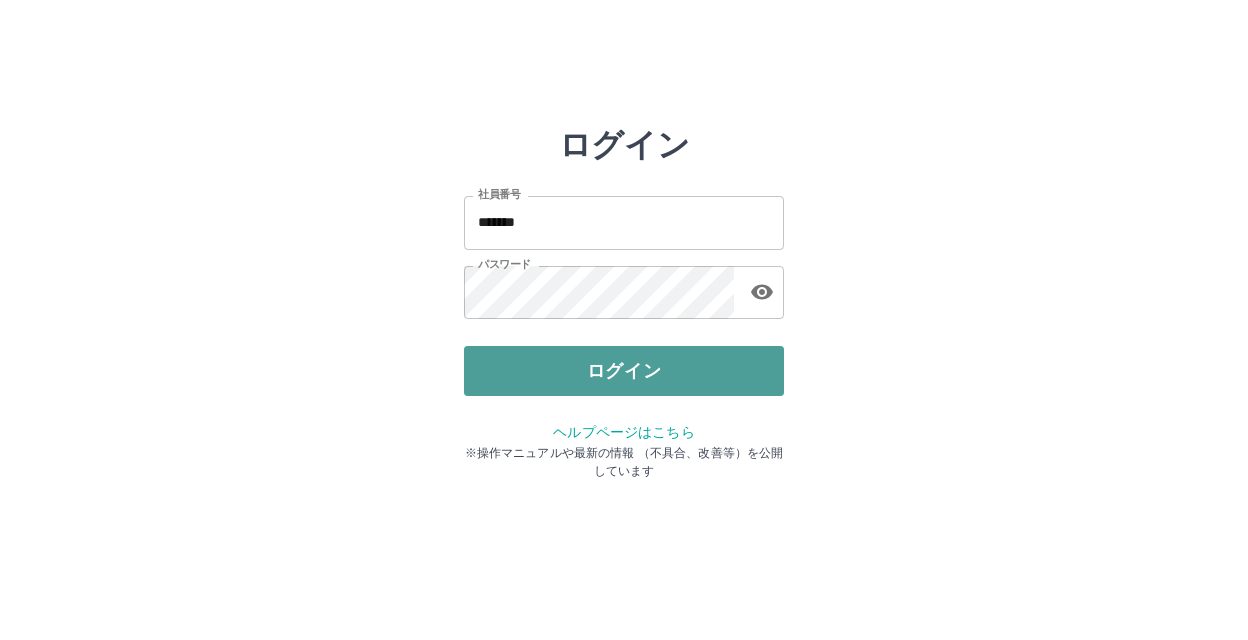 click on "ログイン" at bounding box center [624, 371] 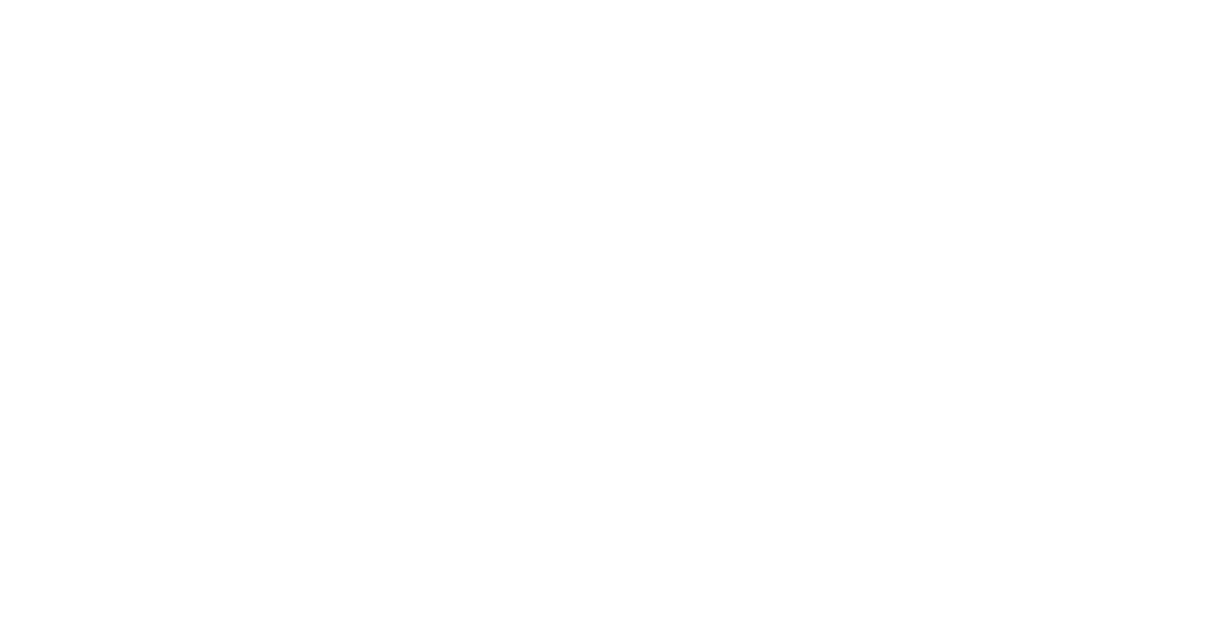 scroll, scrollTop: 0, scrollLeft: 0, axis: both 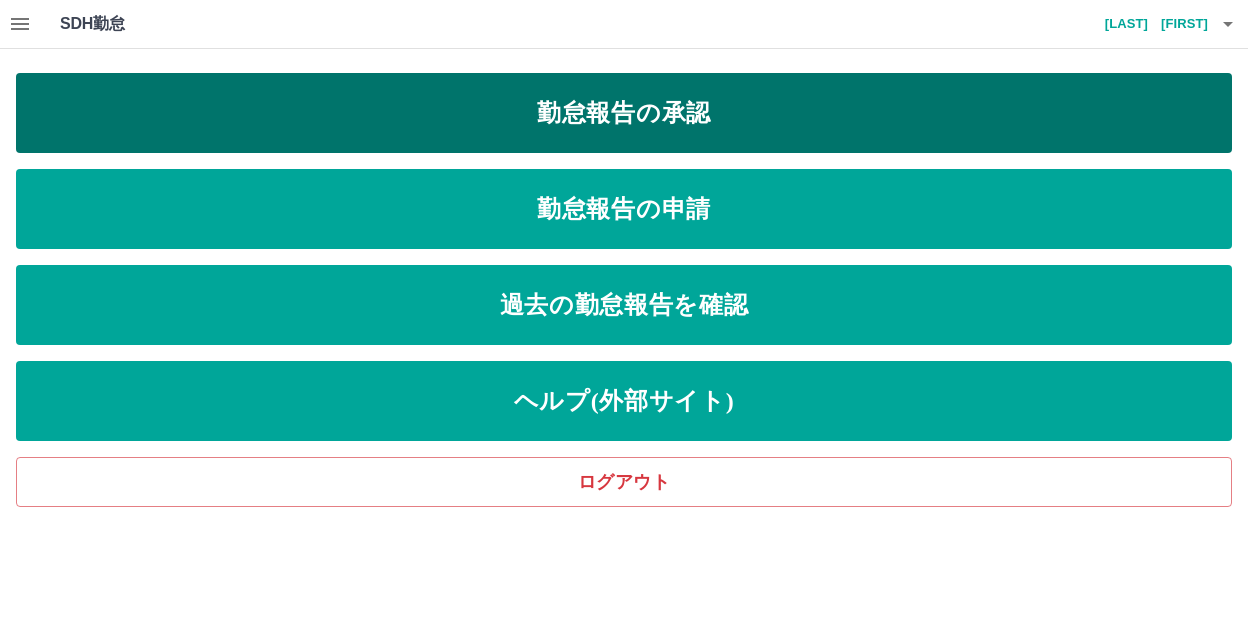 click on "勤怠報告の承認" at bounding box center (624, 113) 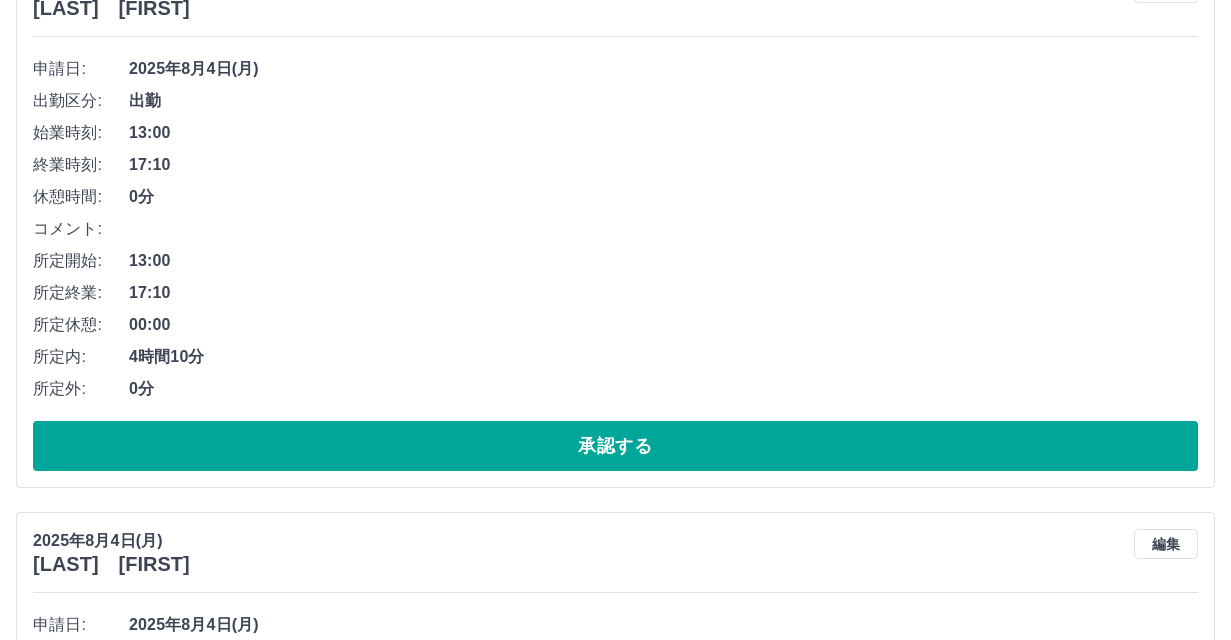 scroll, scrollTop: 300, scrollLeft: 0, axis: vertical 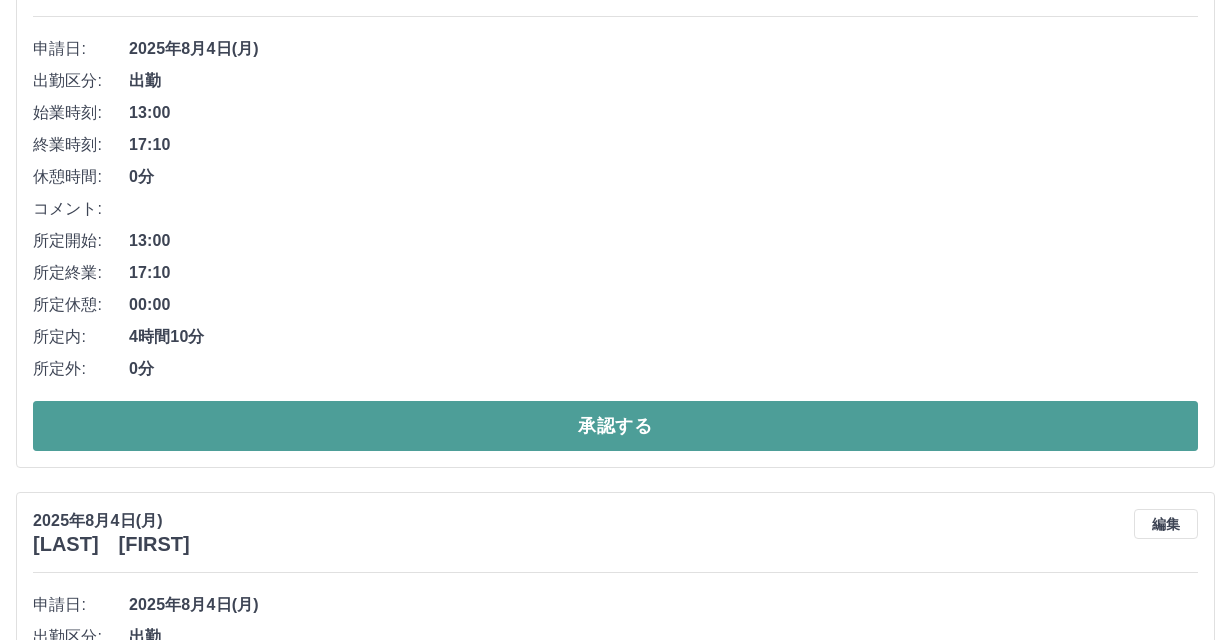 click on "承認する" at bounding box center (615, 426) 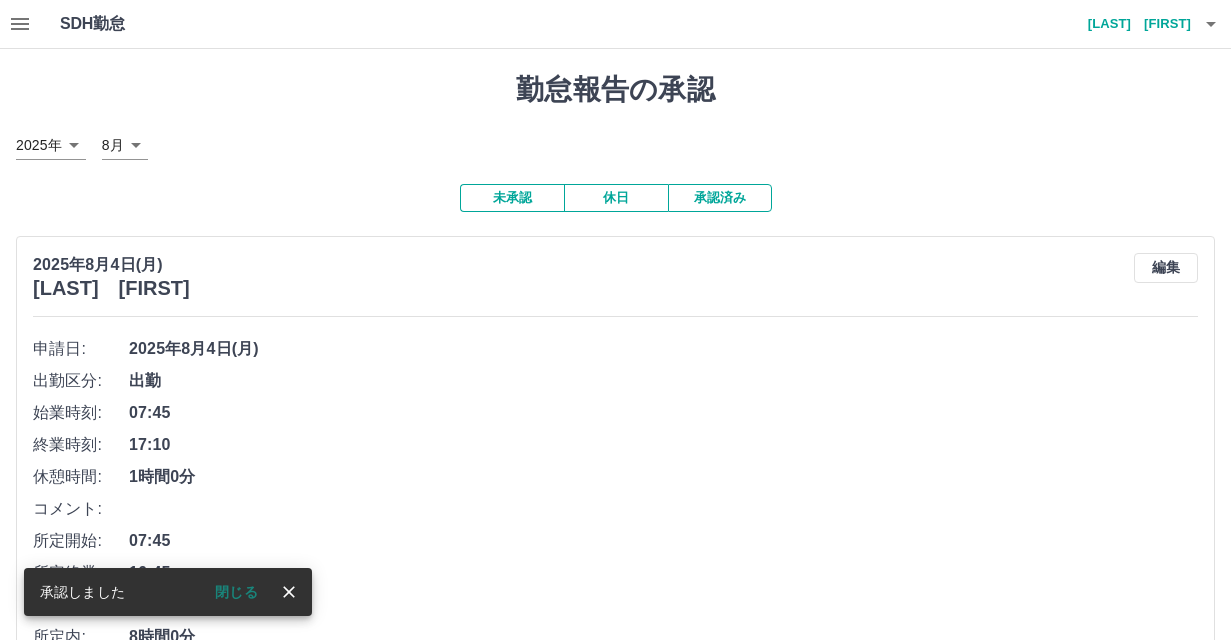 scroll, scrollTop: 200, scrollLeft: 0, axis: vertical 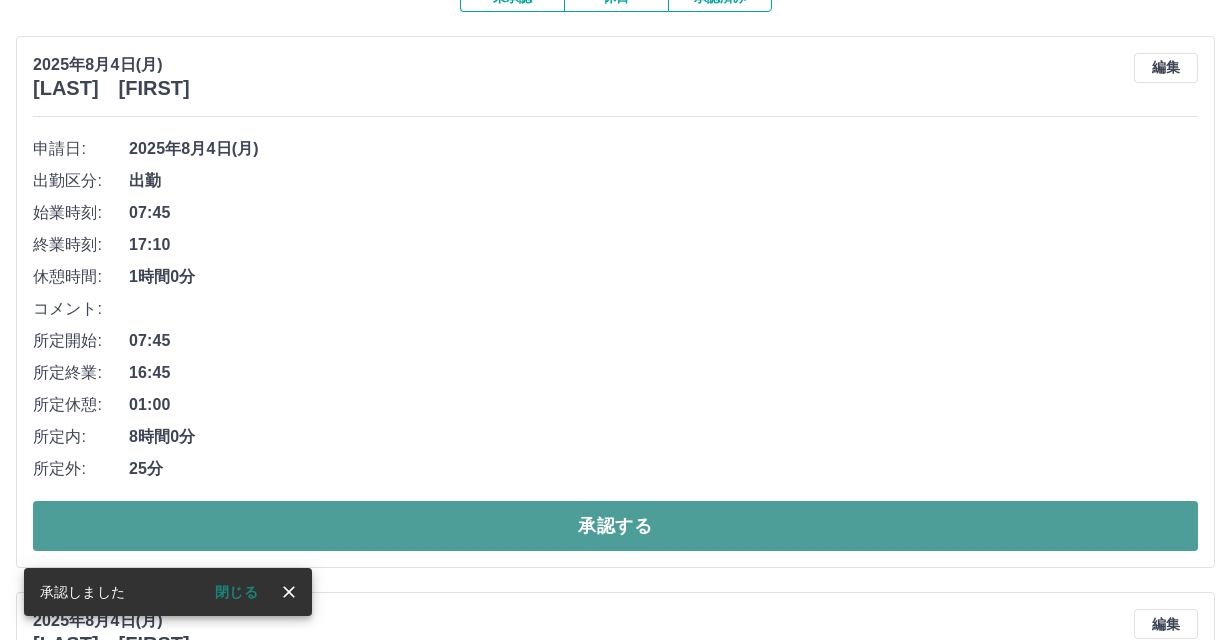 click on "承認する" at bounding box center [615, 526] 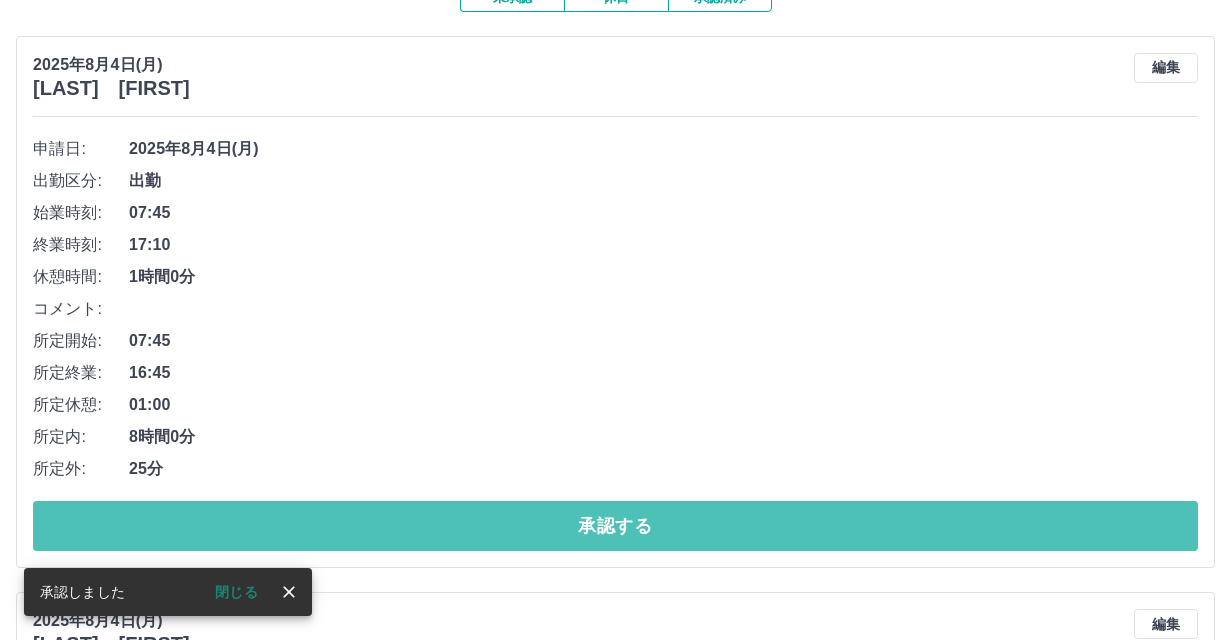 click on "承認する" at bounding box center [615, 526] 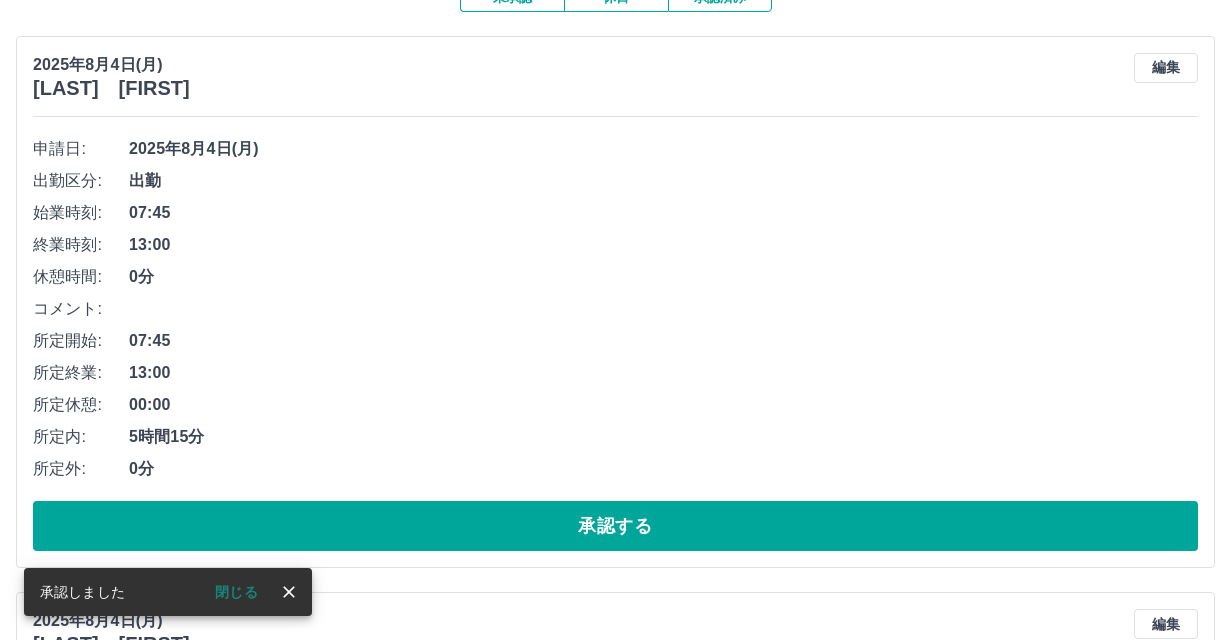 click on "承認する" at bounding box center [615, 526] 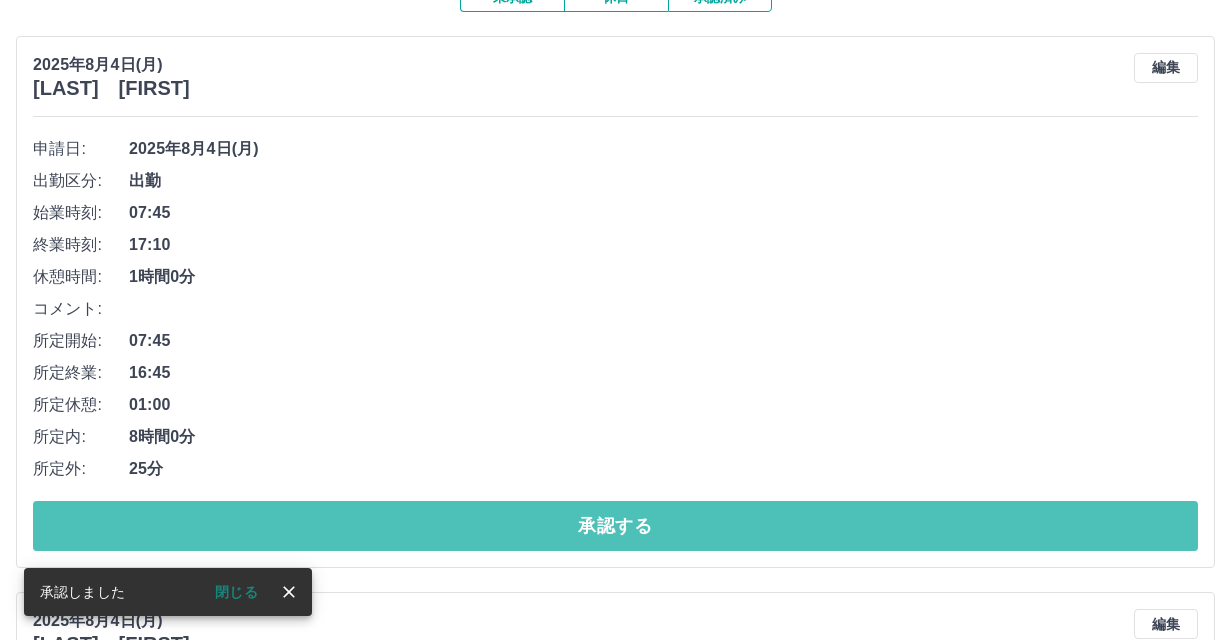 click on "承認する" at bounding box center [615, 526] 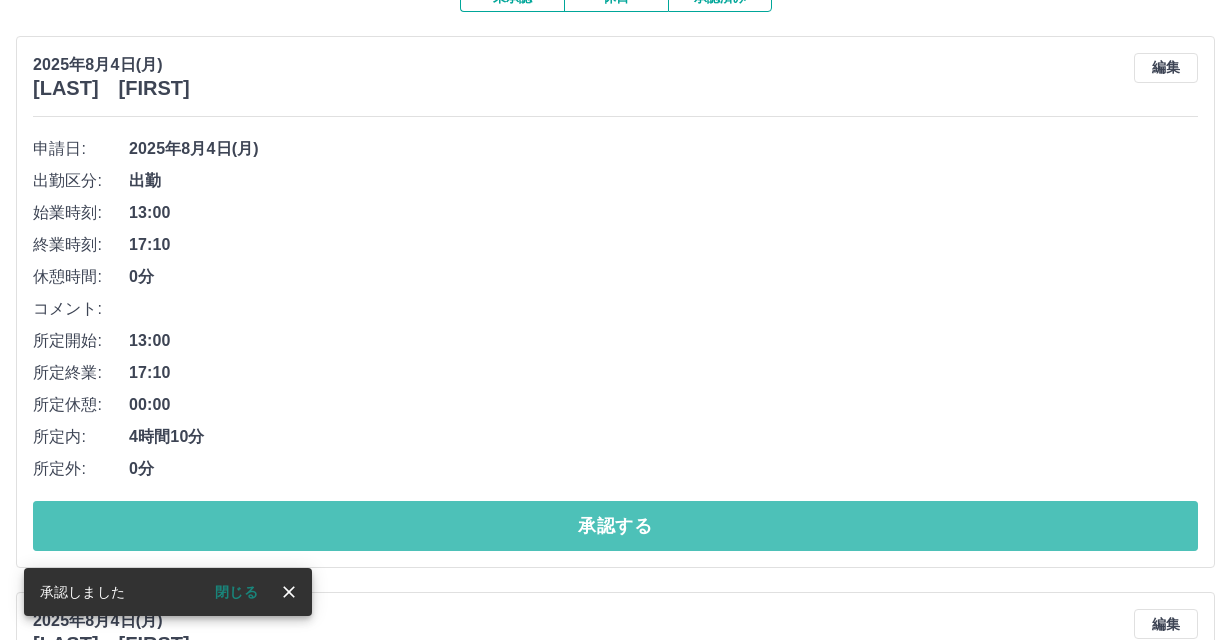 click on "承認する" at bounding box center [615, 526] 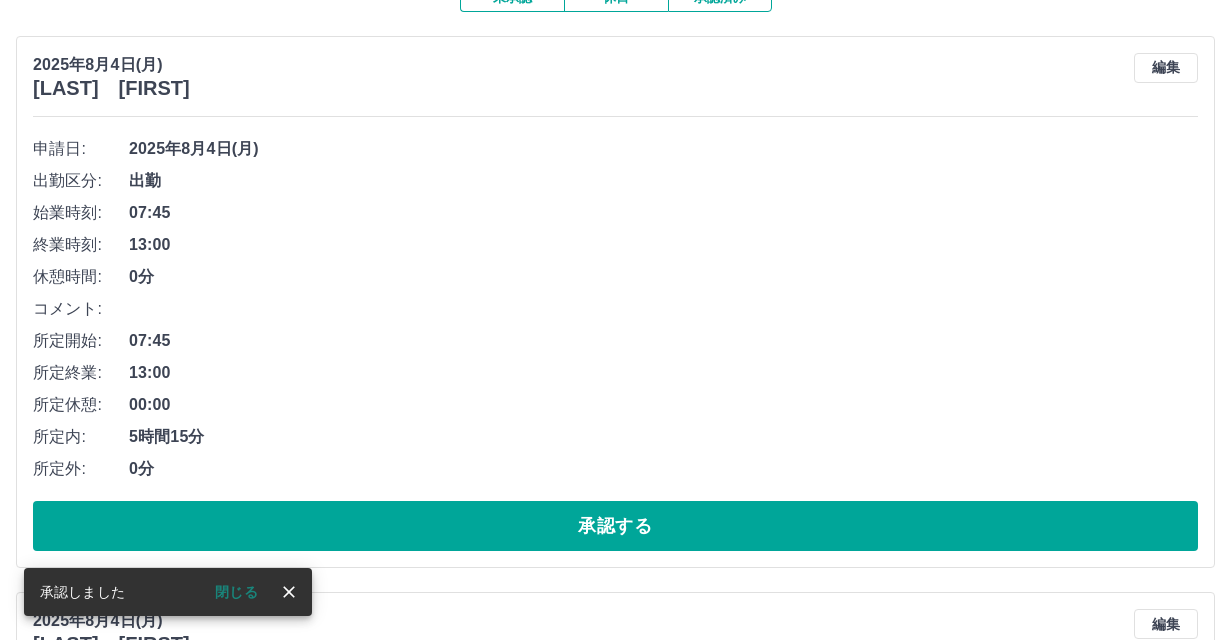 click on "承認する" at bounding box center [615, 526] 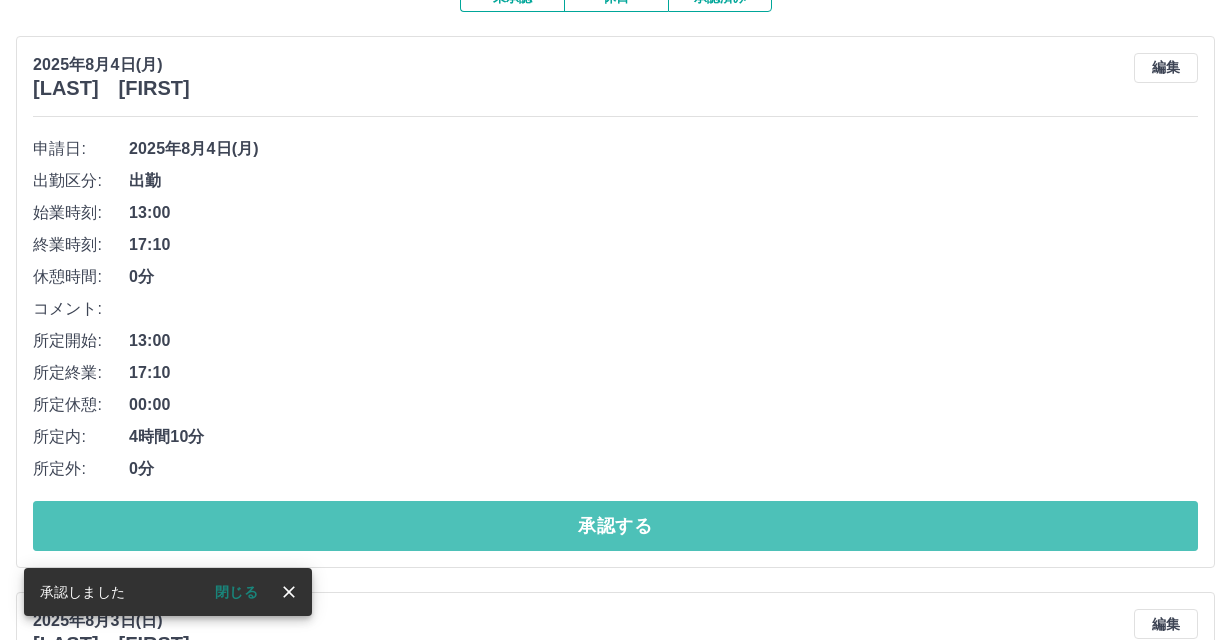 click on "承認する" at bounding box center (615, 526) 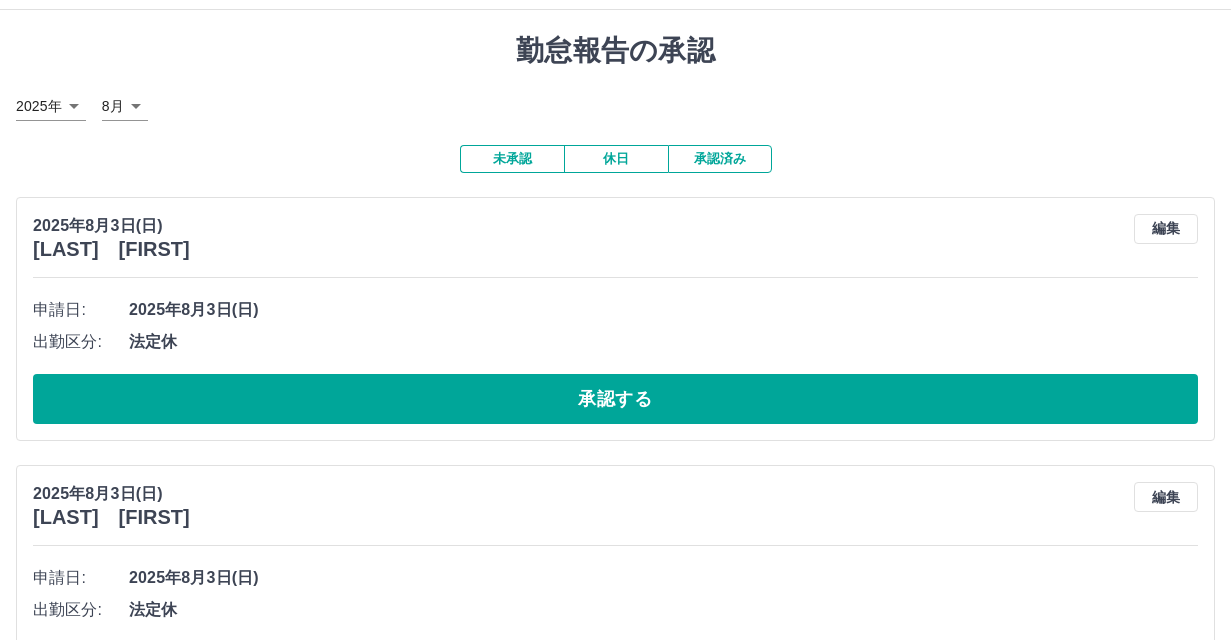 scroll, scrollTop: 0, scrollLeft: 0, axis: both 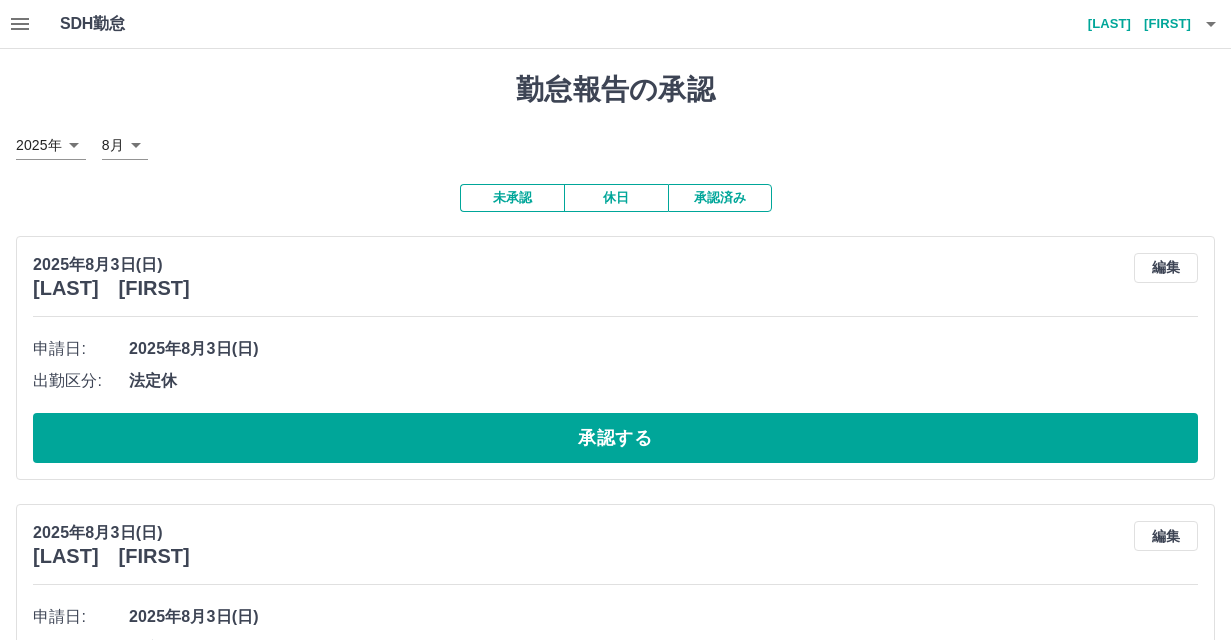 click on "承認済み" at bounding box center [720, 198] 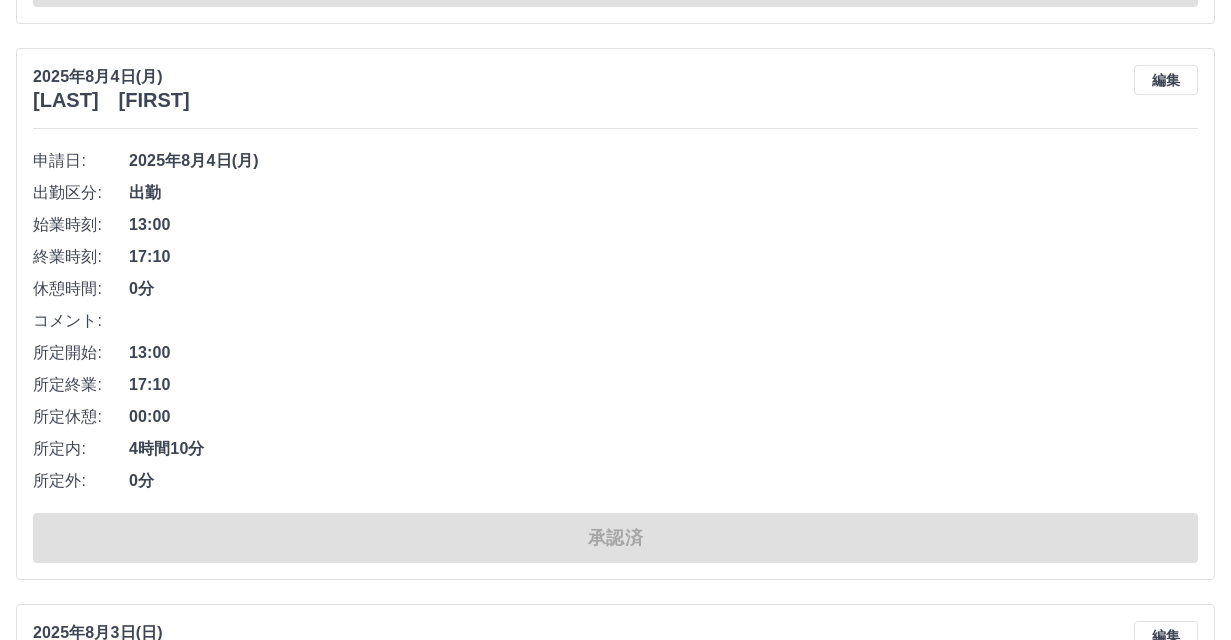 scroll, scrollTop: 4400, scrollLeft: 0, axis: vertical 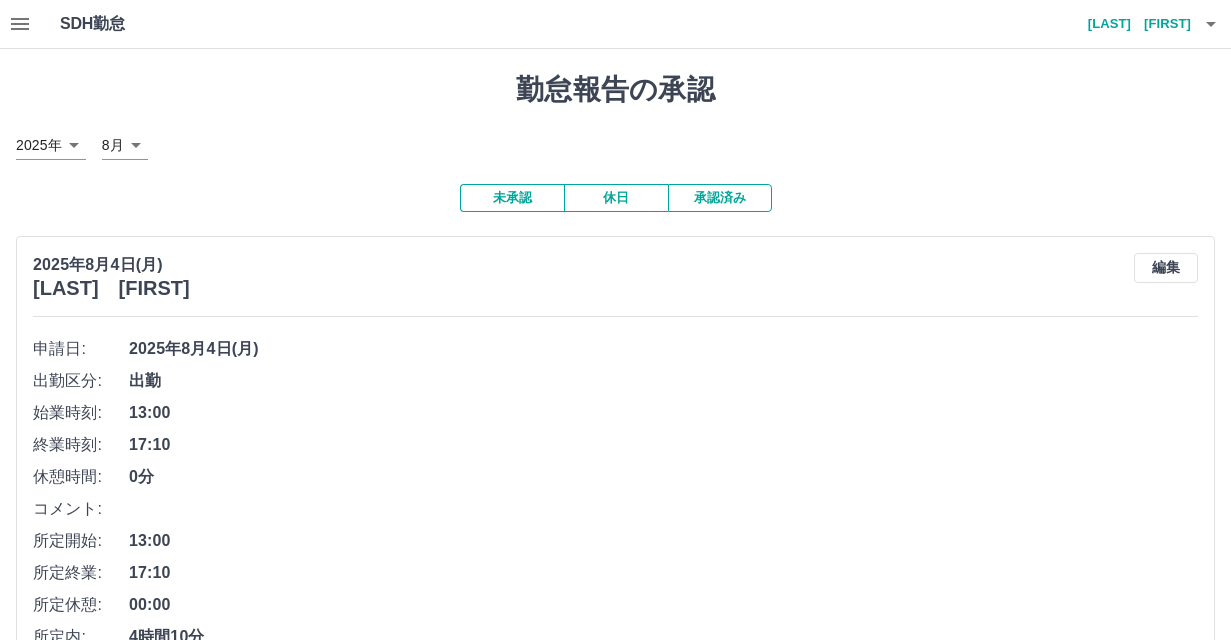 click on "未承認" at bounding box center (512, 198) 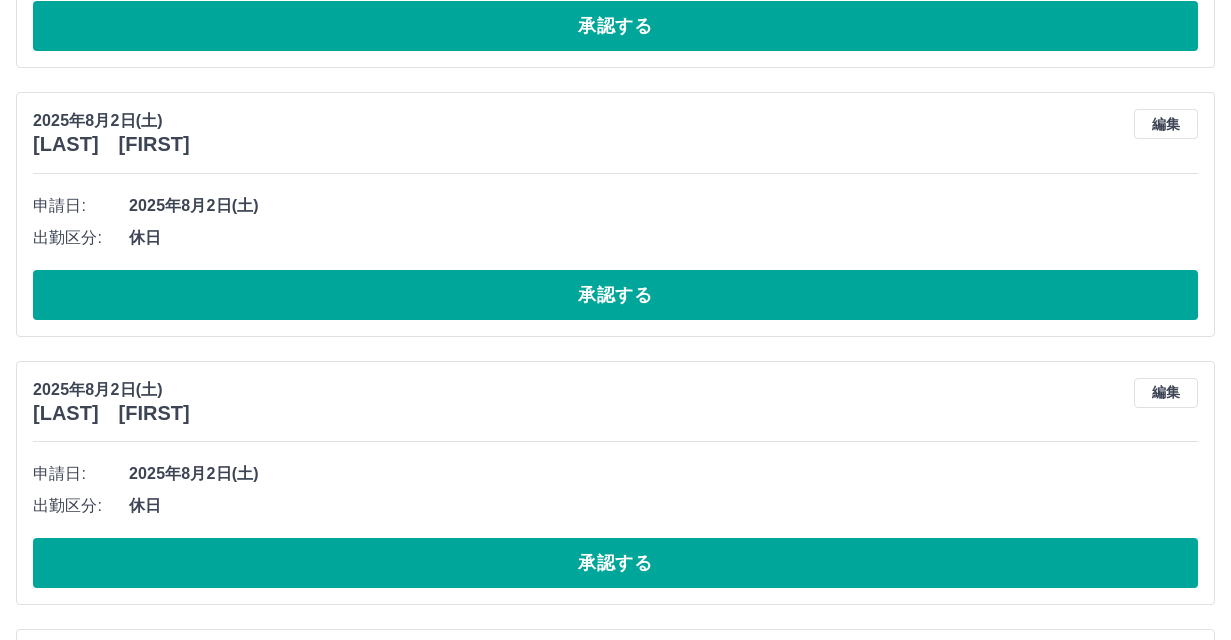 scroll, scrollTop: 3100, scrollLeft: 0, axis: vertical 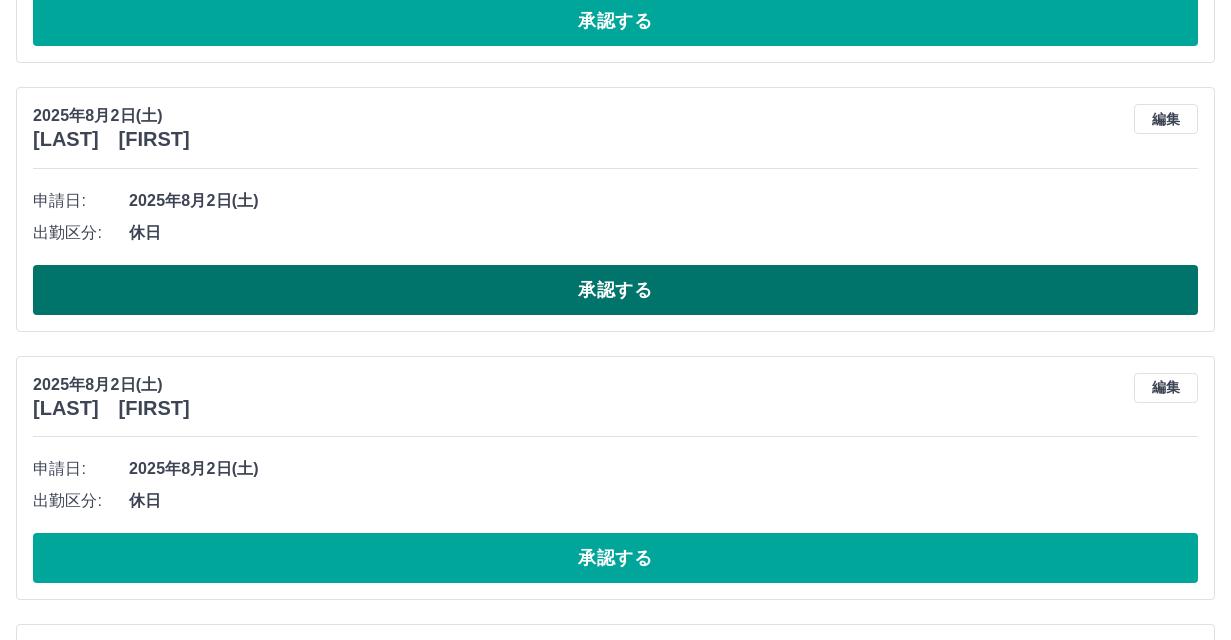 click on "承認する" at bounding box center [615, 290] 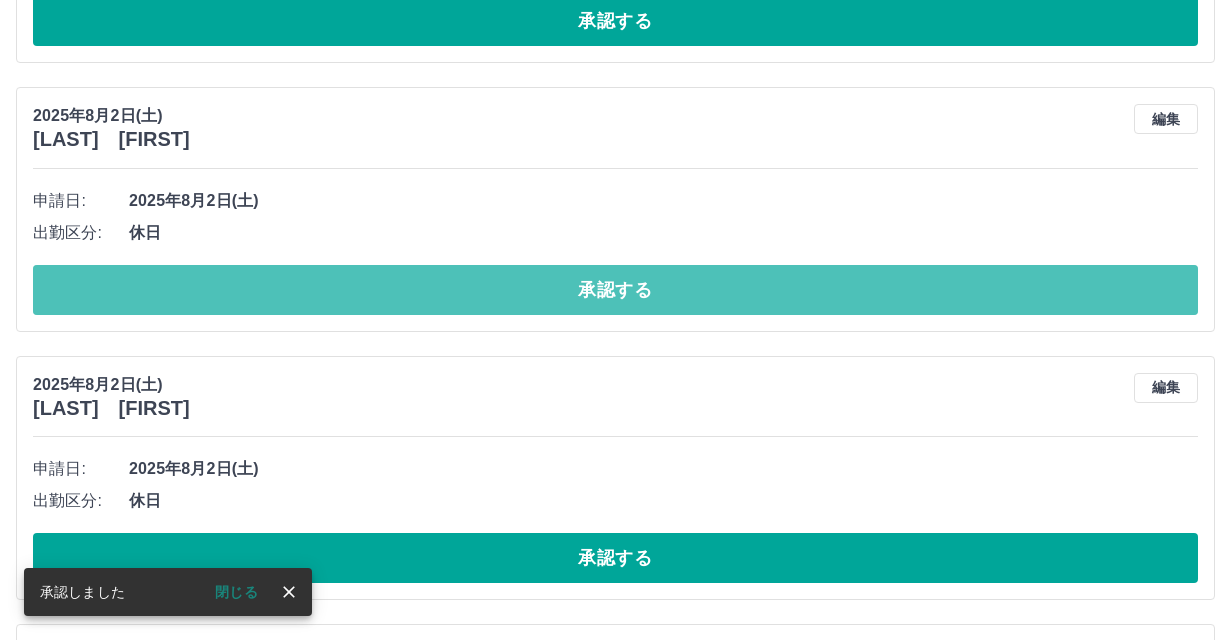 click on "承認する" at bounding box center [615, 290] 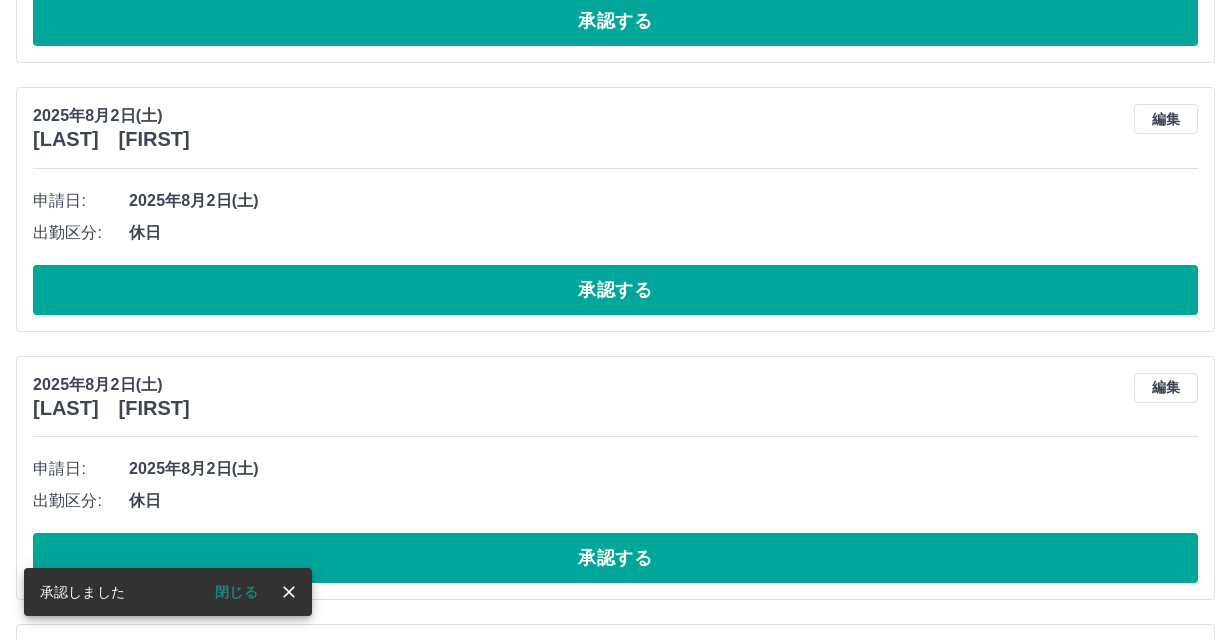 click on "承認する" at bounding box center [615, 290] 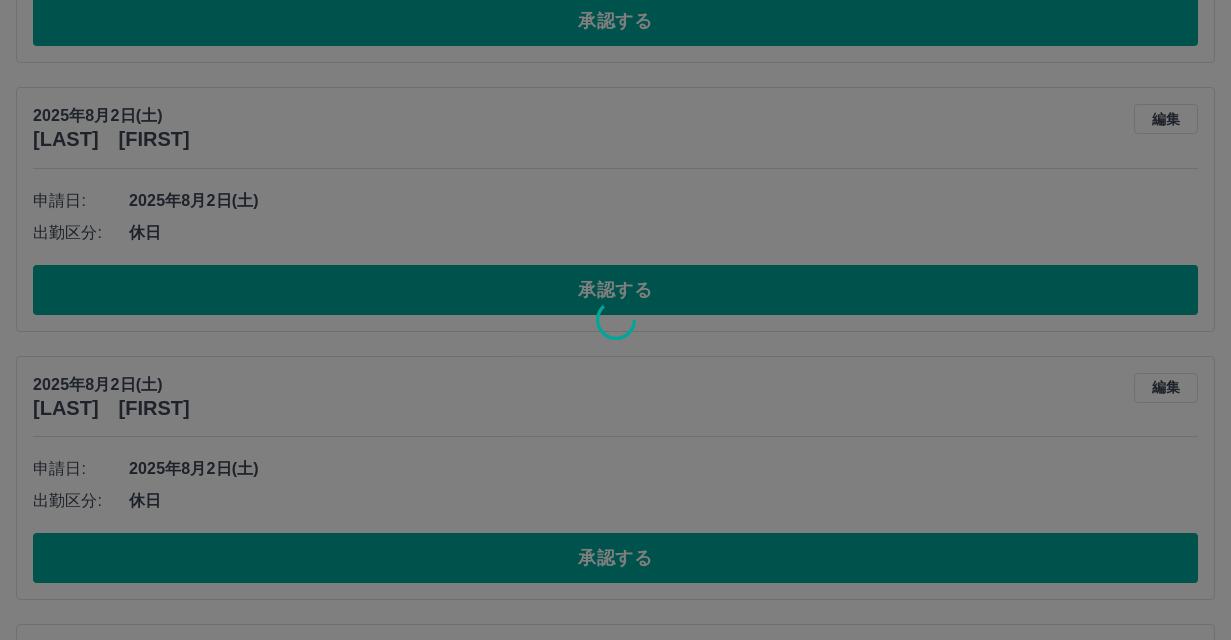 scroll, scrollTop: 3086, scrollLeft: 0, axis: vertical 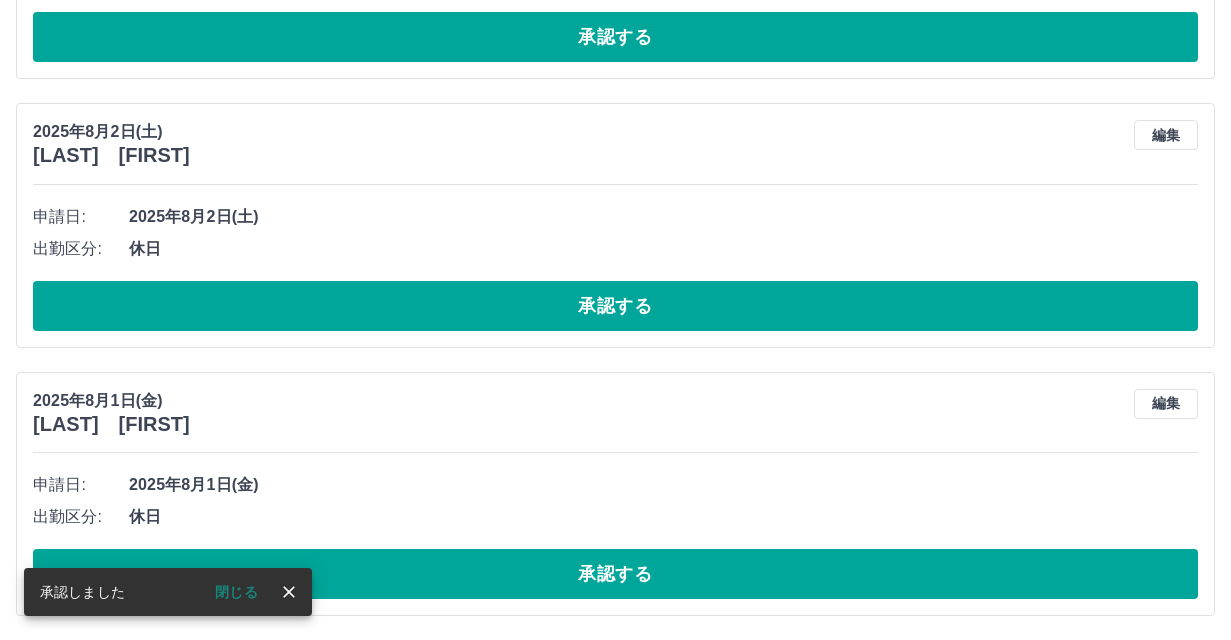 click on "承認する" at bounding box center (615, 306) 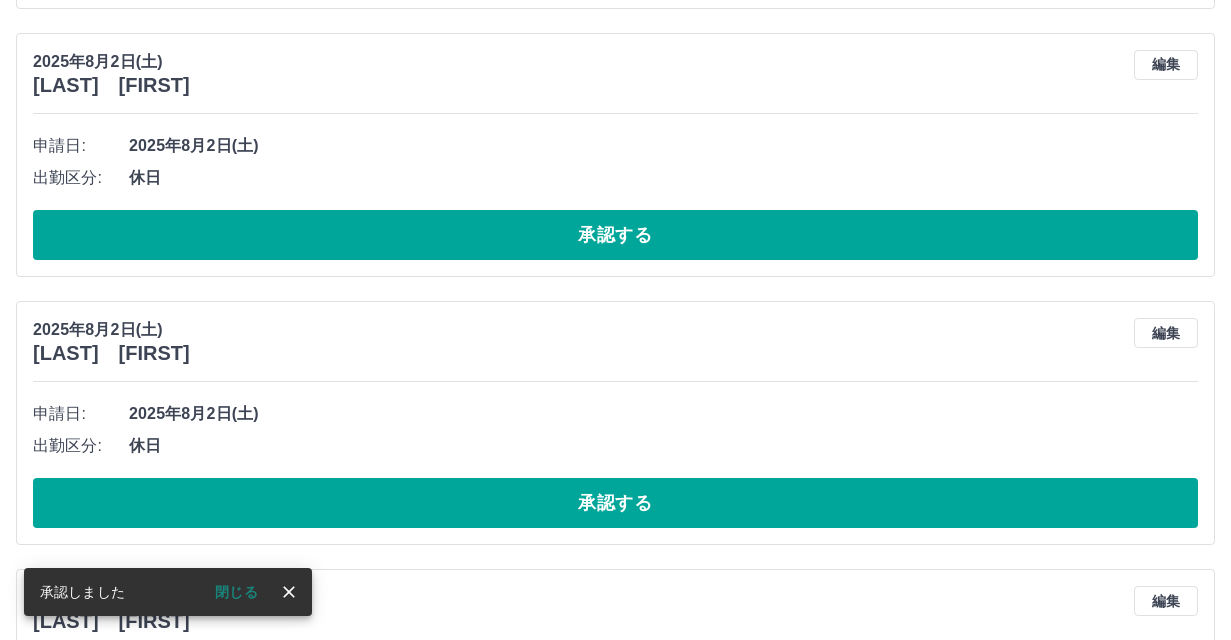 scroll, scrollTop: 2518, scrollLeft: 0, axis: vertical 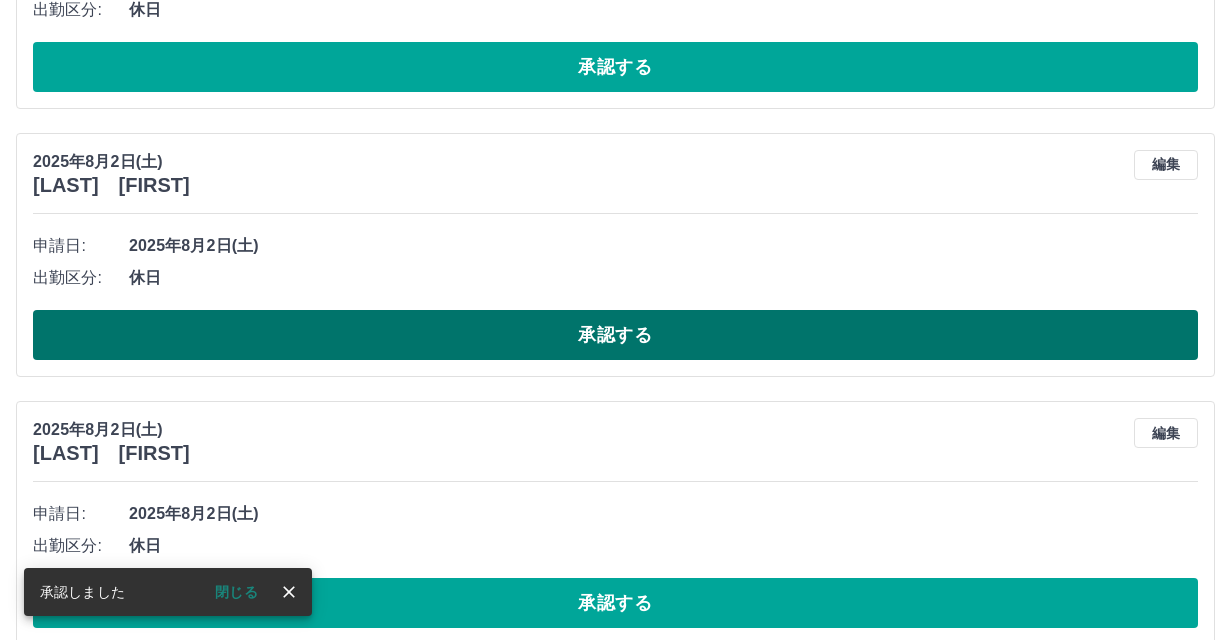 click on "承認する" at bounding box center [615, 335] 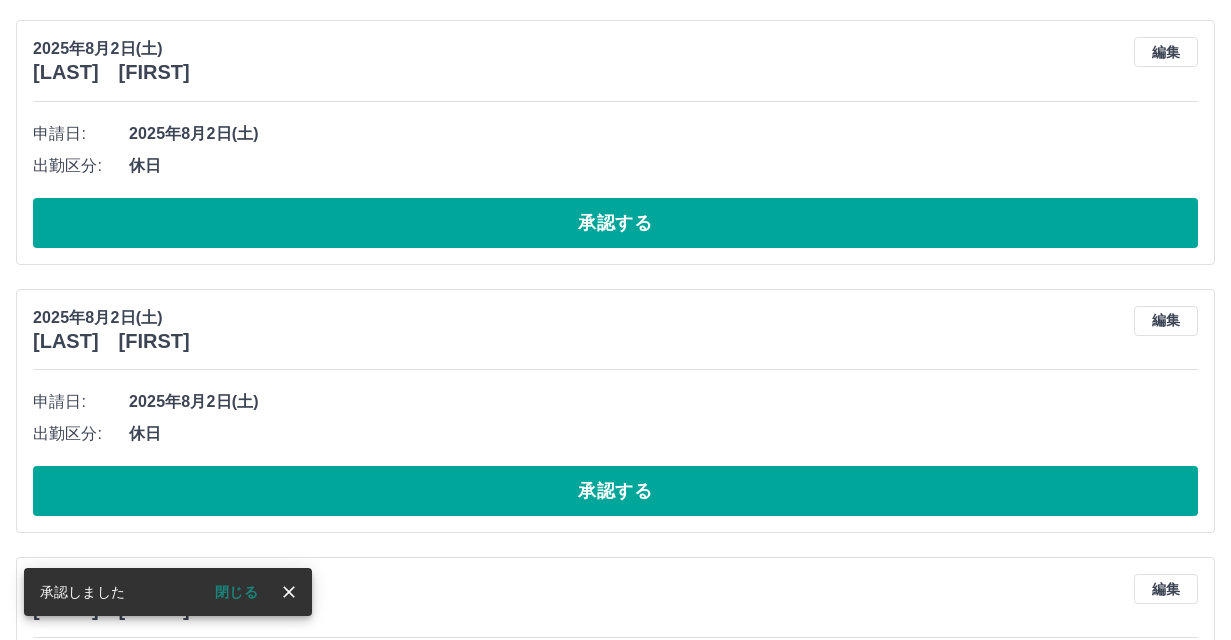 scroll, scrollTop: 2318, scrollLeft: 0, axis: vertical 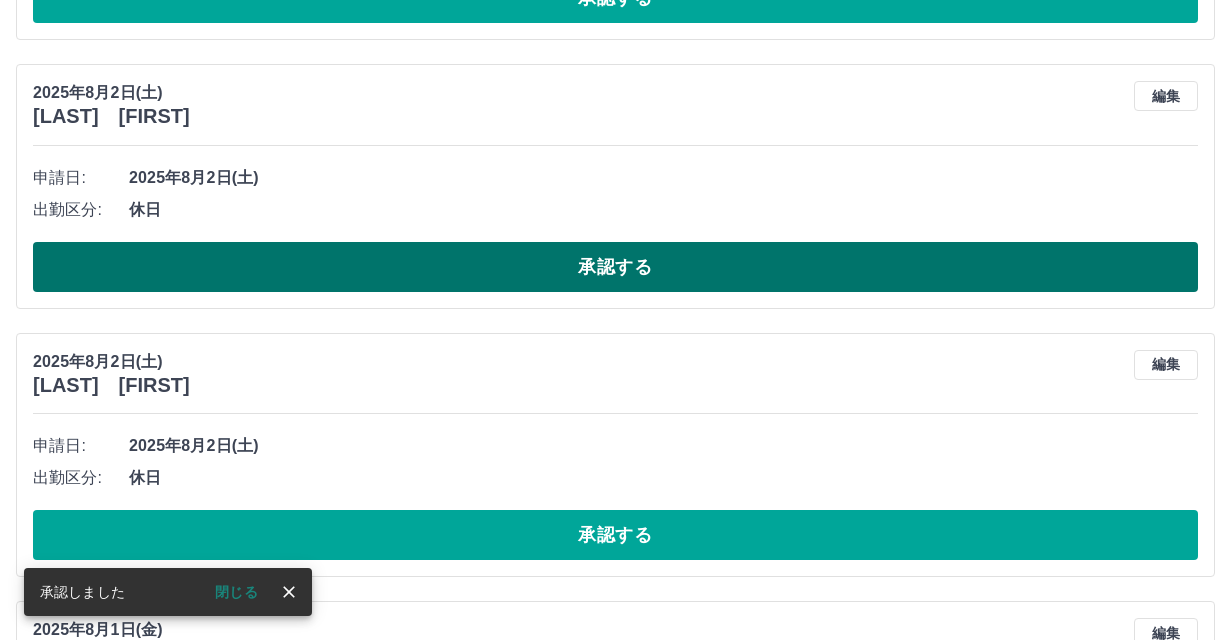 click on "承認する" at bounding box center (615, 267) 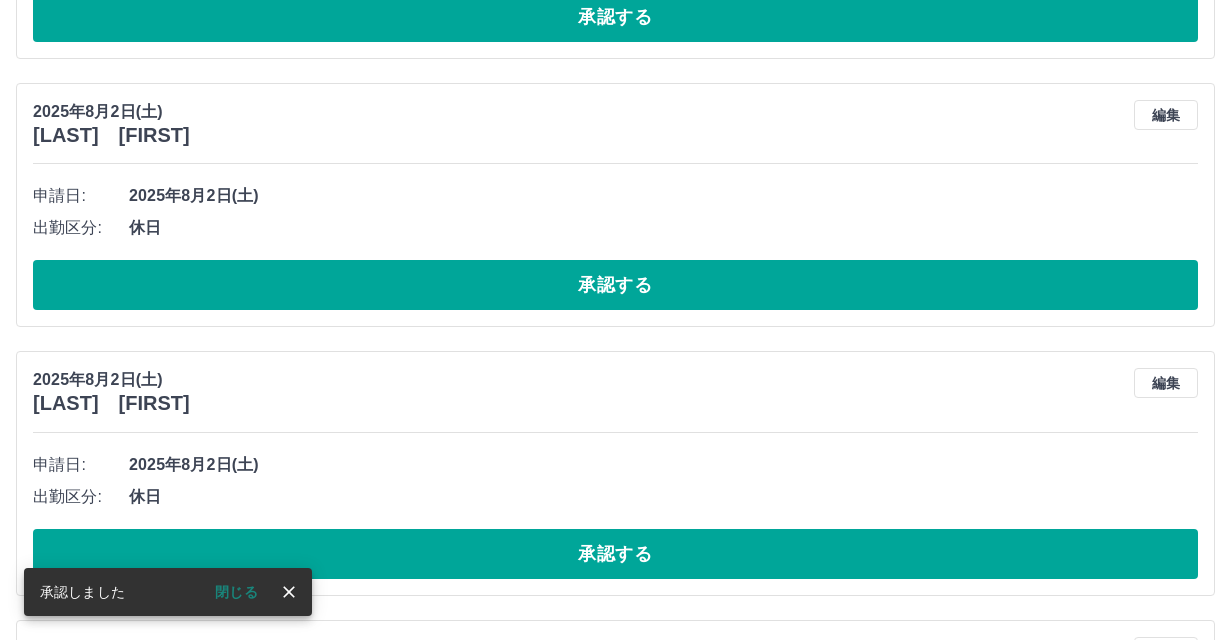 scroll, scrollTop: 1981, scrollLeft: 0, axis: vertical 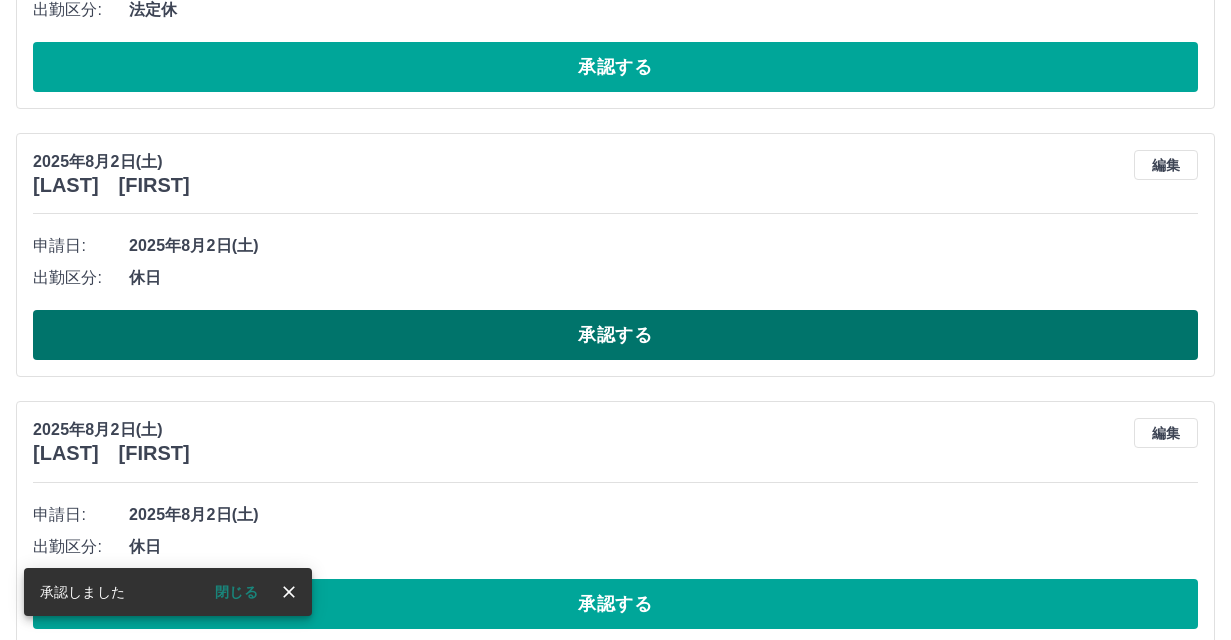 click on "承認する" at bounding box center [615, 335] 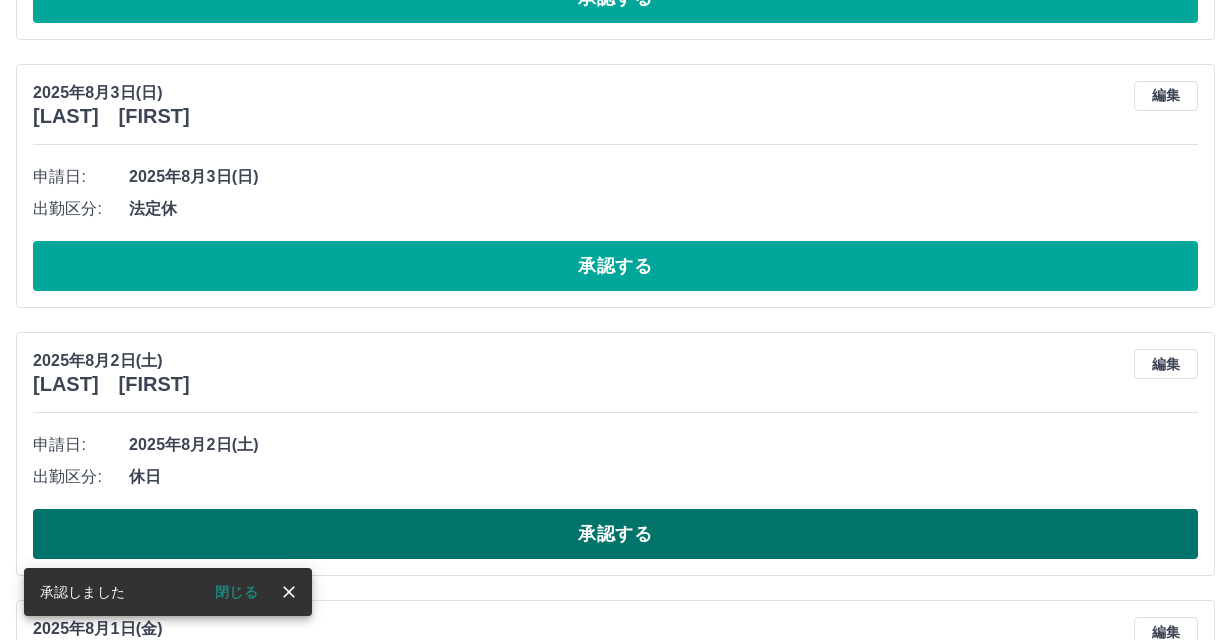 scroll, scrollTop: 1781, scrollLeft: 0, axis: vertical 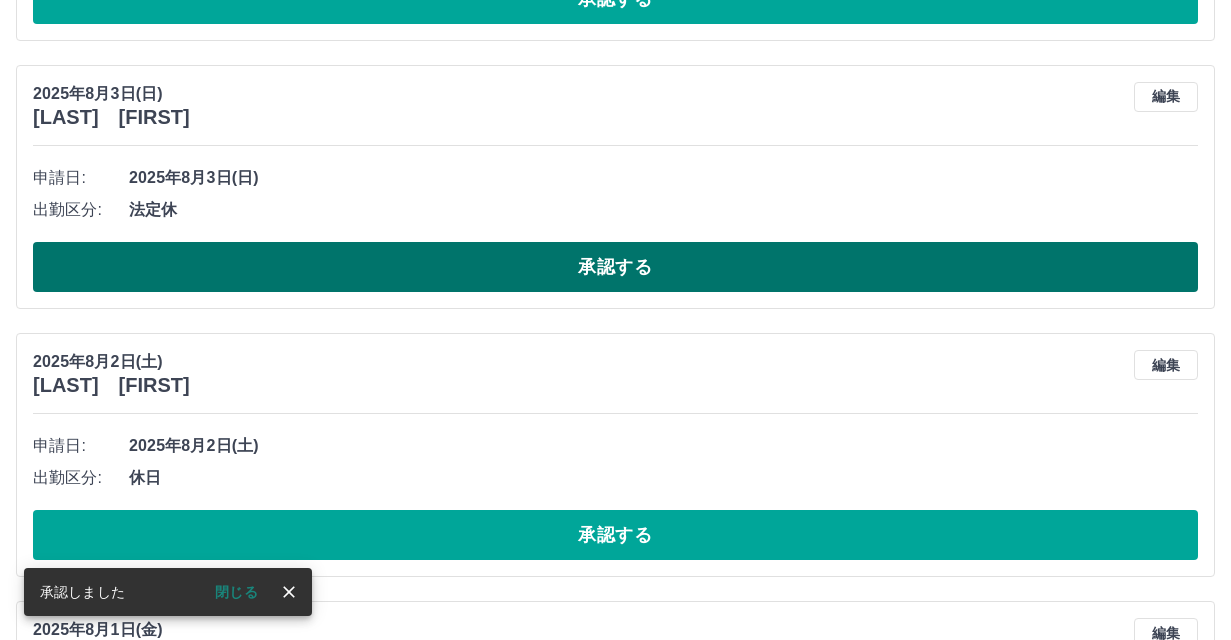 click on "承認する" at bounding box center [615, 267] 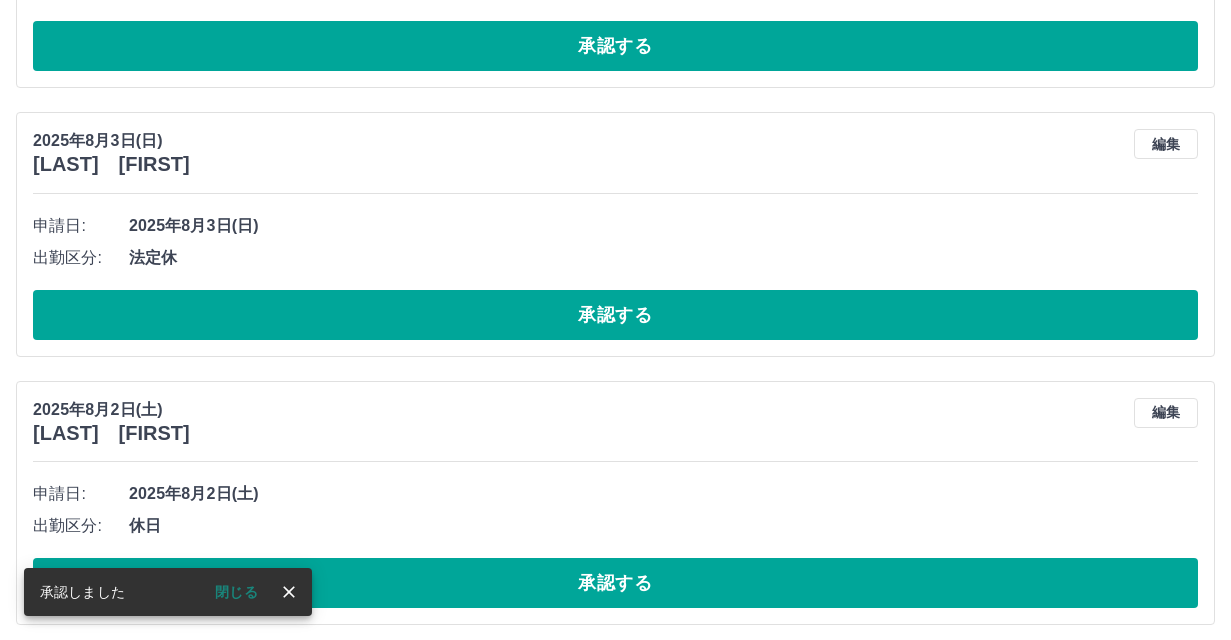 scroll, scrollTop: 1444, scrollLeft: 0, axis: vertical 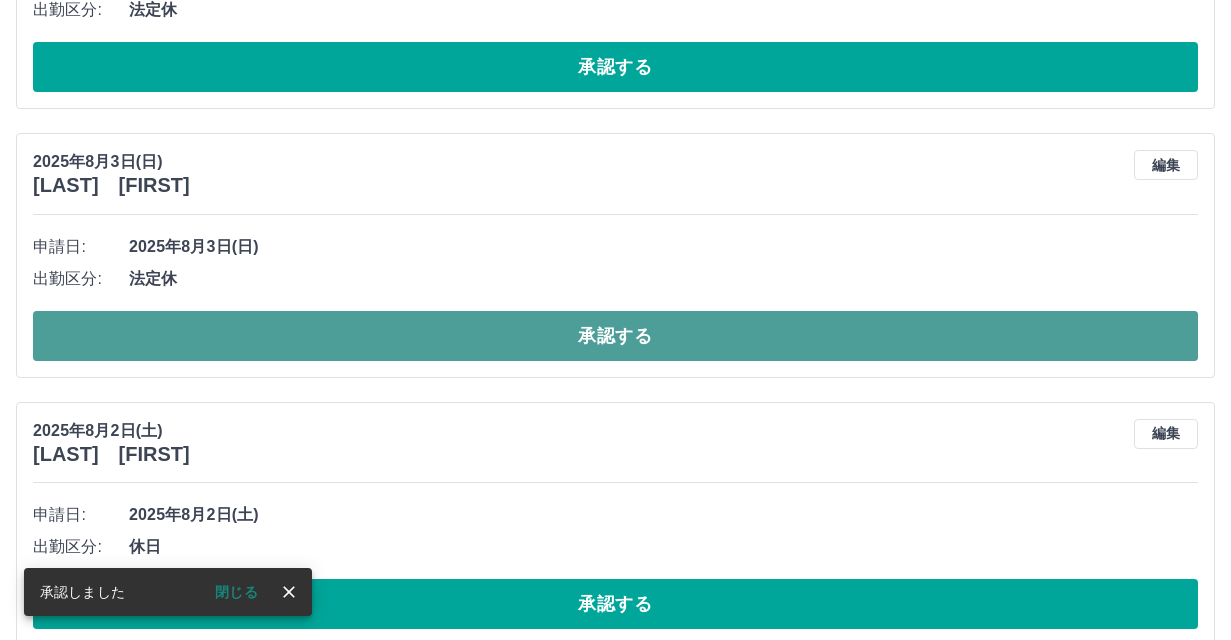 click on "承認する" at bounding box center [615, 336] 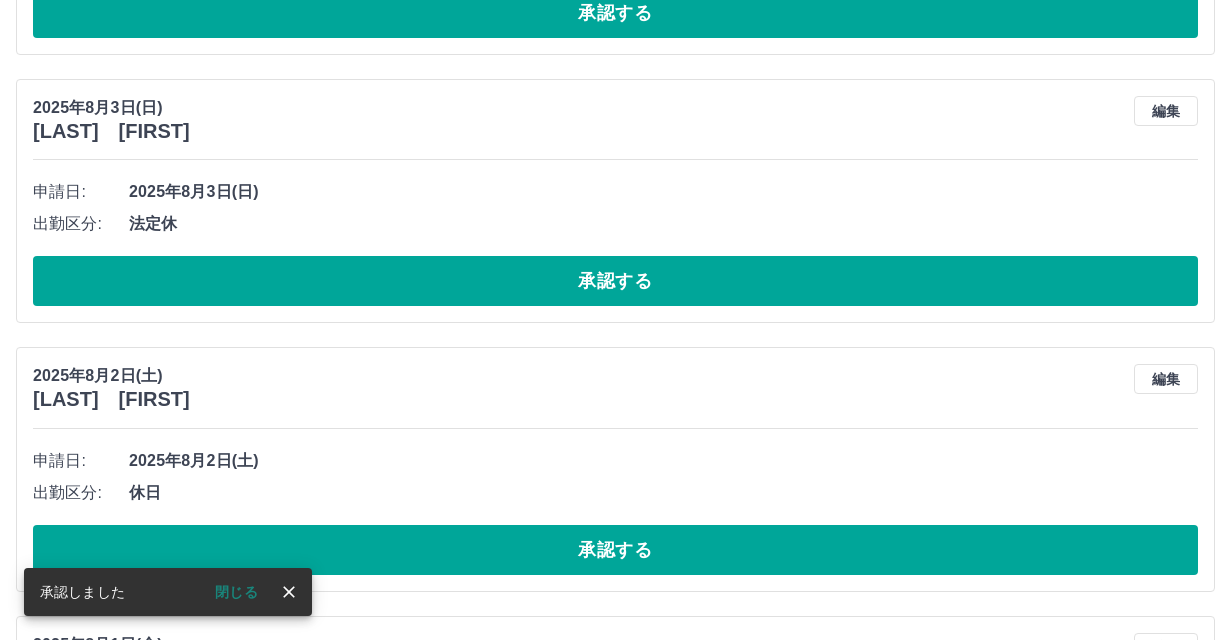 scroll, scrollTop: 1144, scrollLeft: 0, axis: vertical 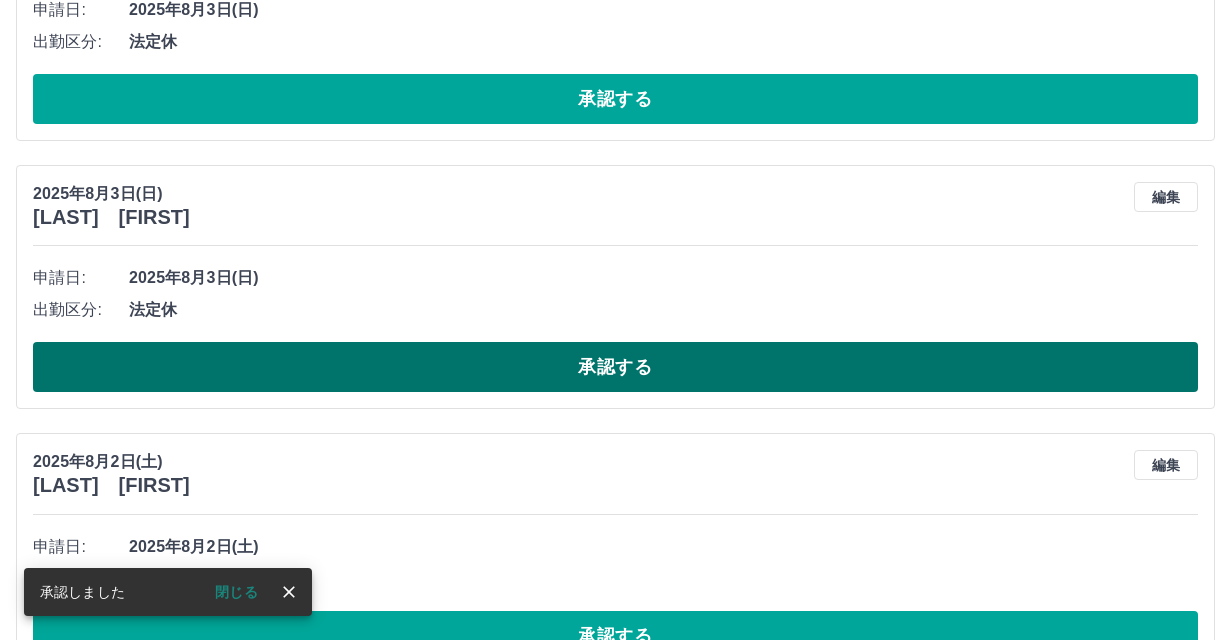 click on "承認する" at bounding box center [615, 367] 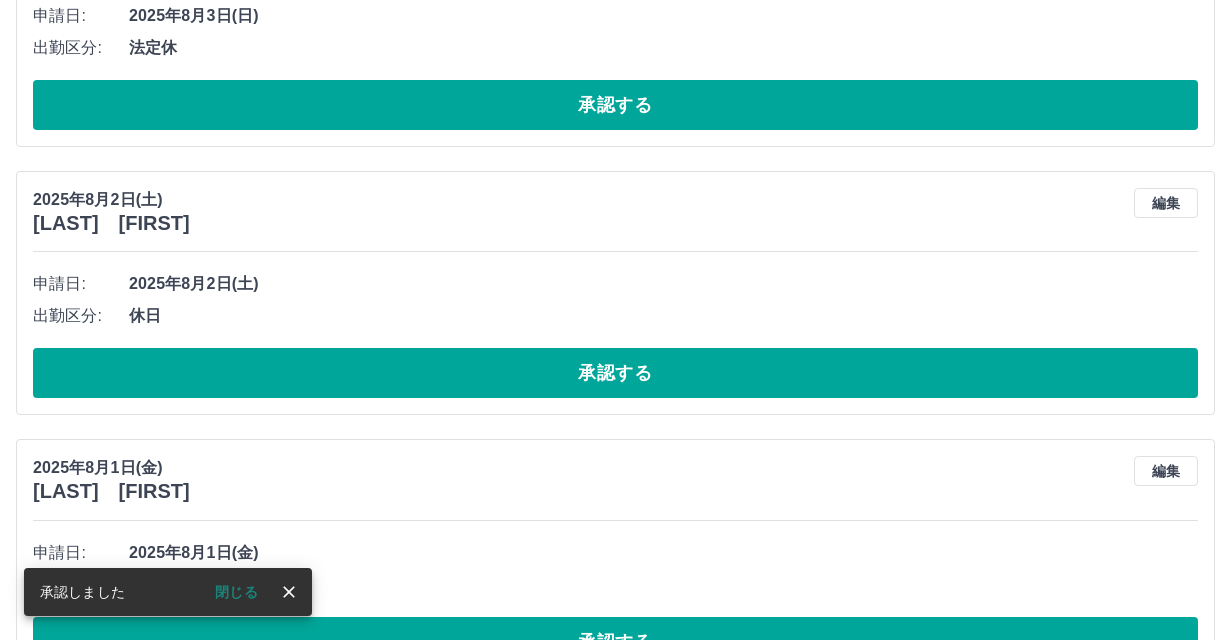 scroll, scrollTop: 944, scrollLeft: 0, axis: vertical 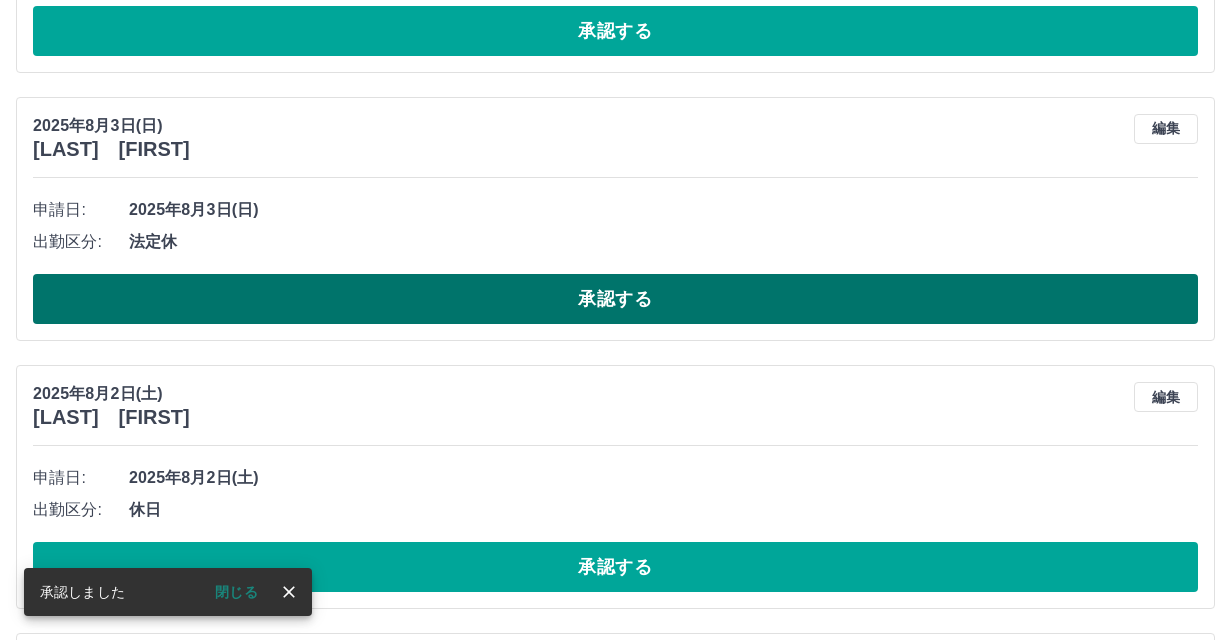 click on "承認する" at bounding box center (615, 299) 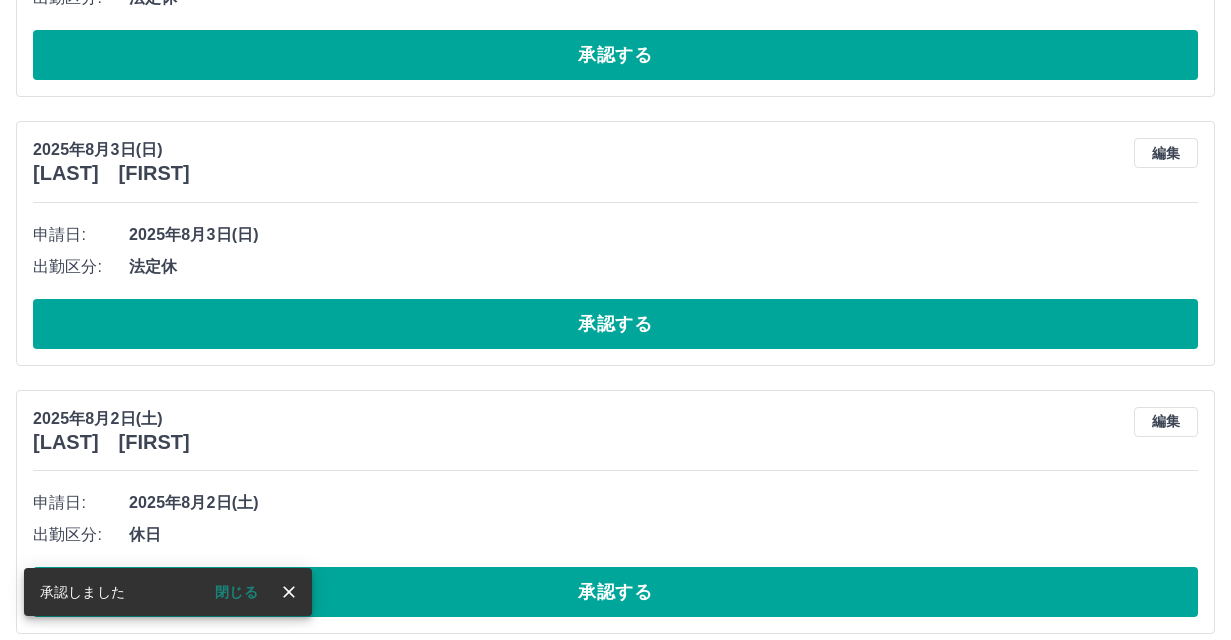 scroll, scrollTop: 639, scrollLeft: 0, axis: vertical 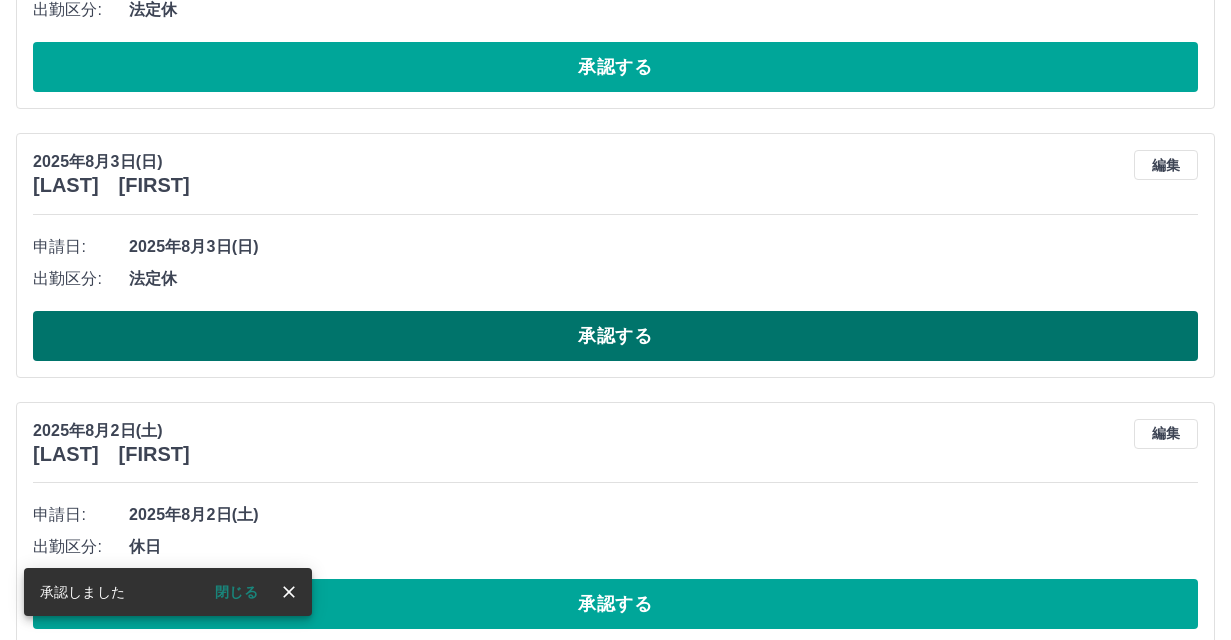 click on "承認する" at bounding box center [615, 336] 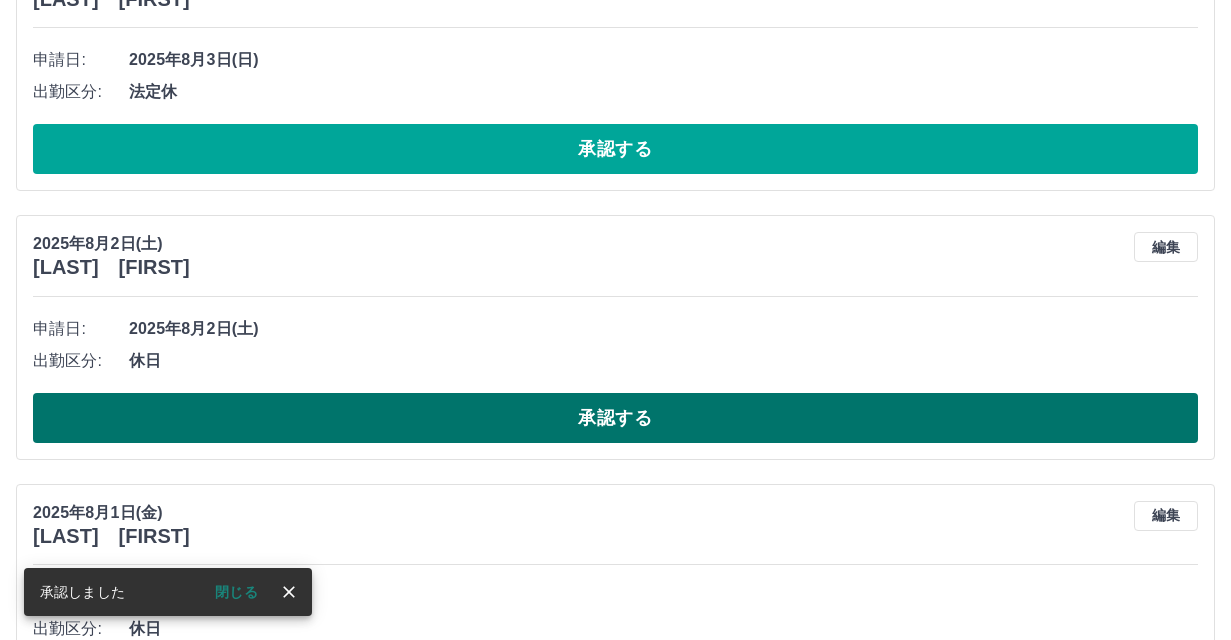 scroll, scrollTop: 439, scrollLeft: 0, axis: vertical 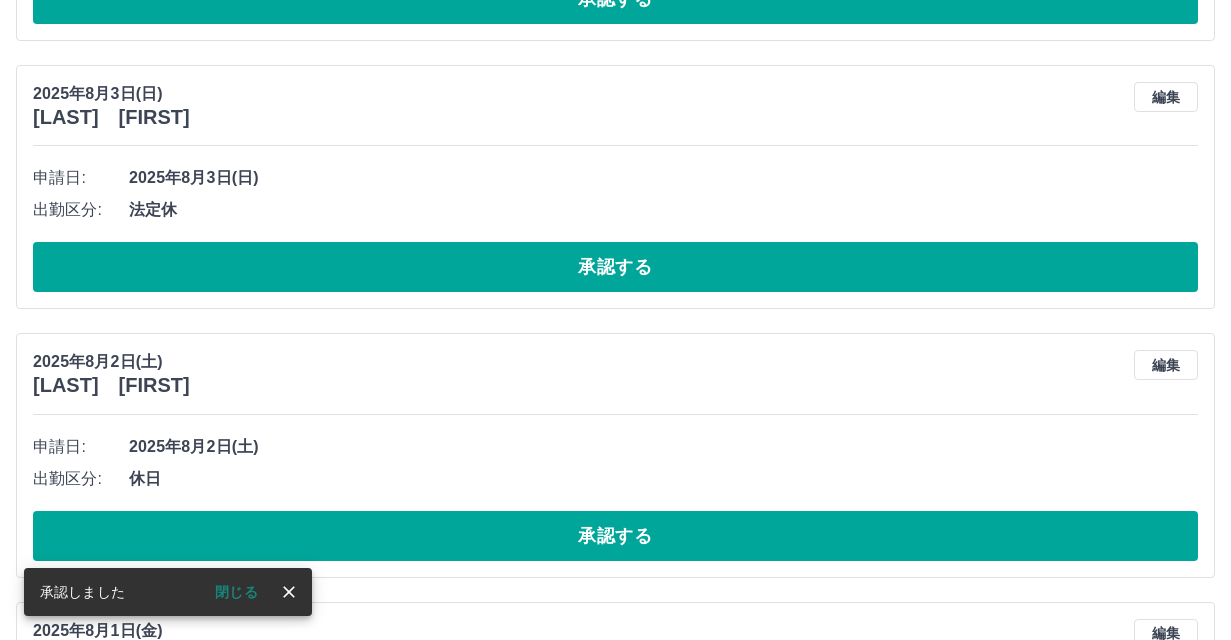 click on "2025年8月3日(日) 寺内　とし江 編集 申請日: 2025年8月3日(日) 出勤区分: 法定休 承認する" at bounding box center (615, 187) 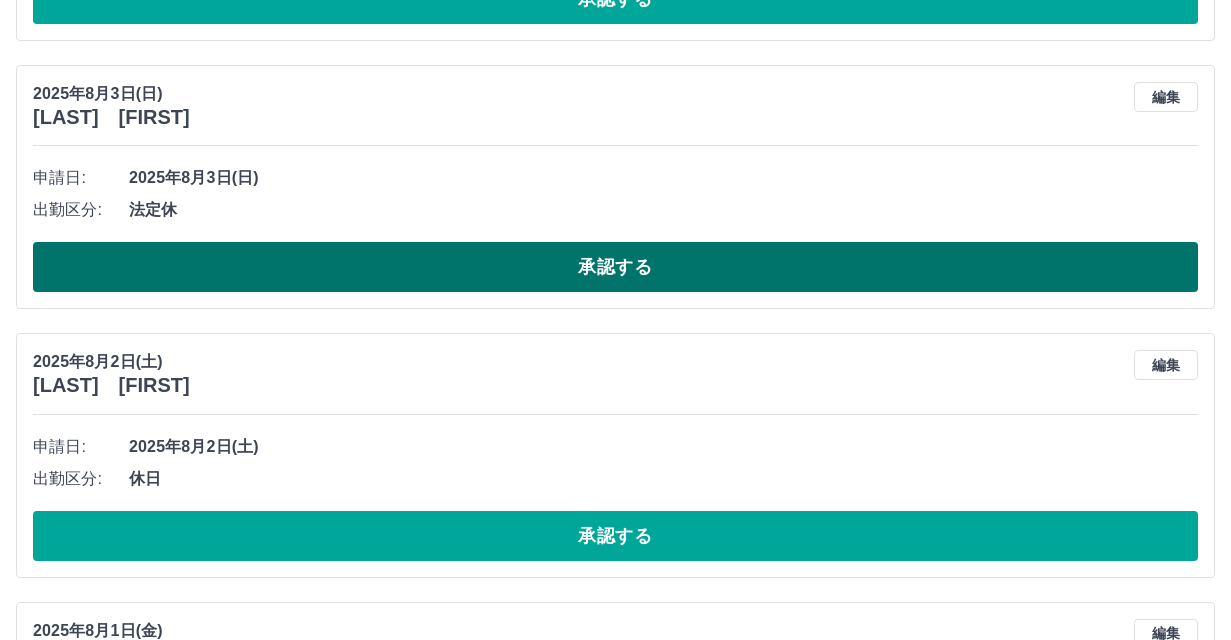 click on "承認する" at bounding box center (615, 267) 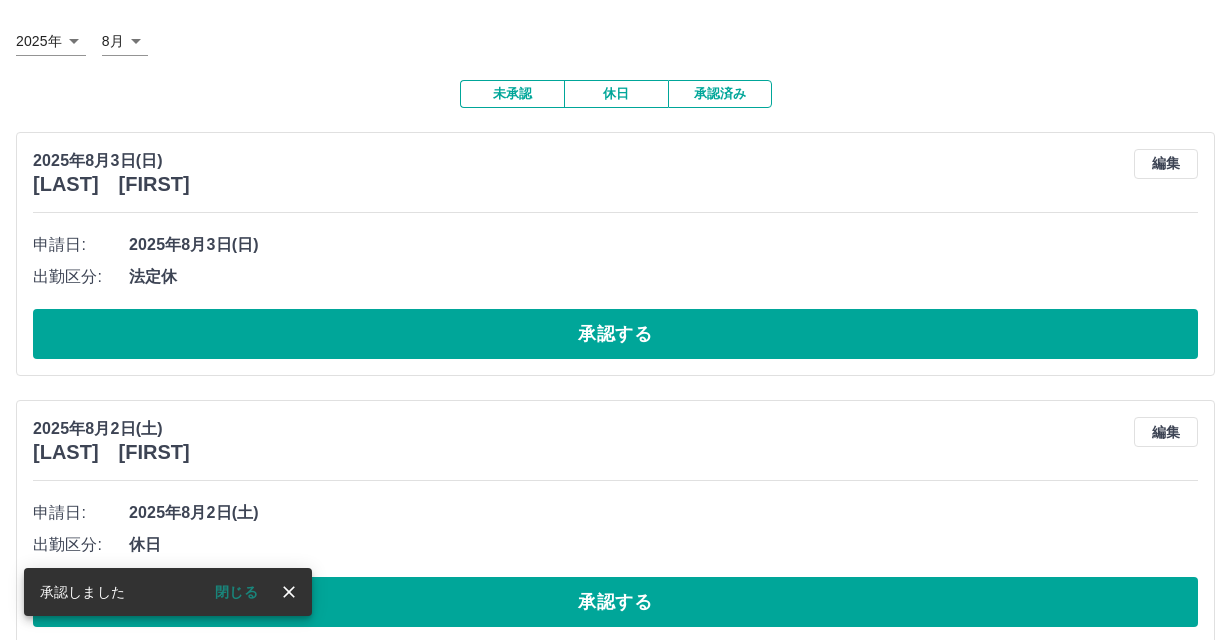 scroll, scrollTop: 103, scrollLeft: 0, axis: vertical 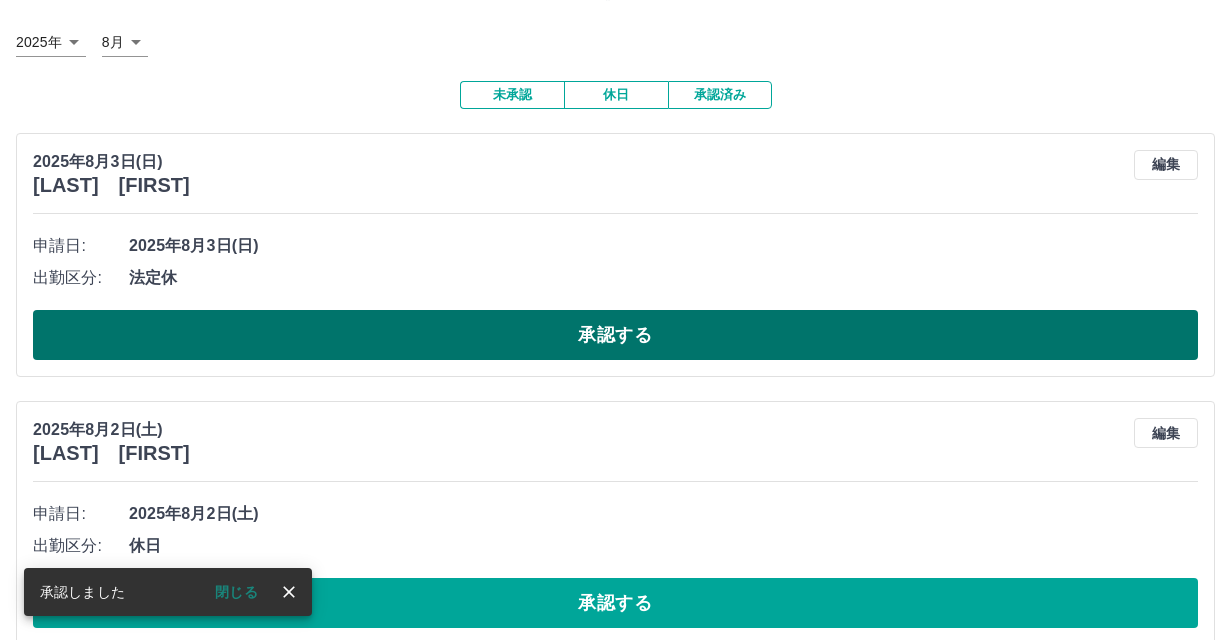 click on "承認する" at bounding box center [615, 335] 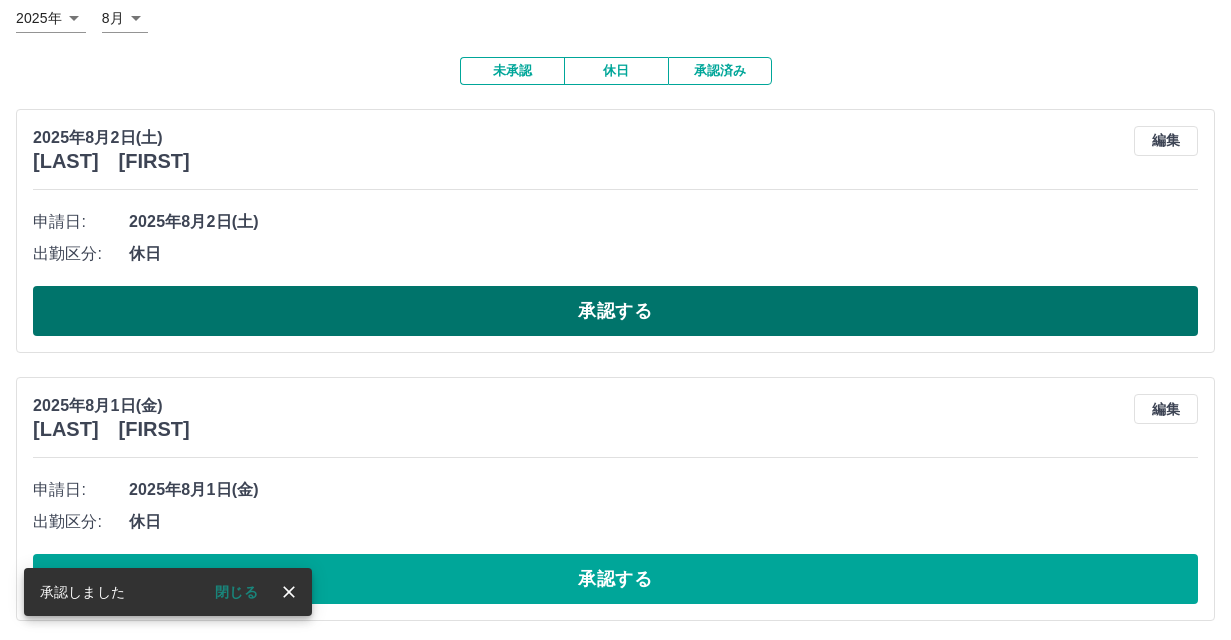 scroll, scrollTop: 134, scrollLeft: 0, axis: vertical 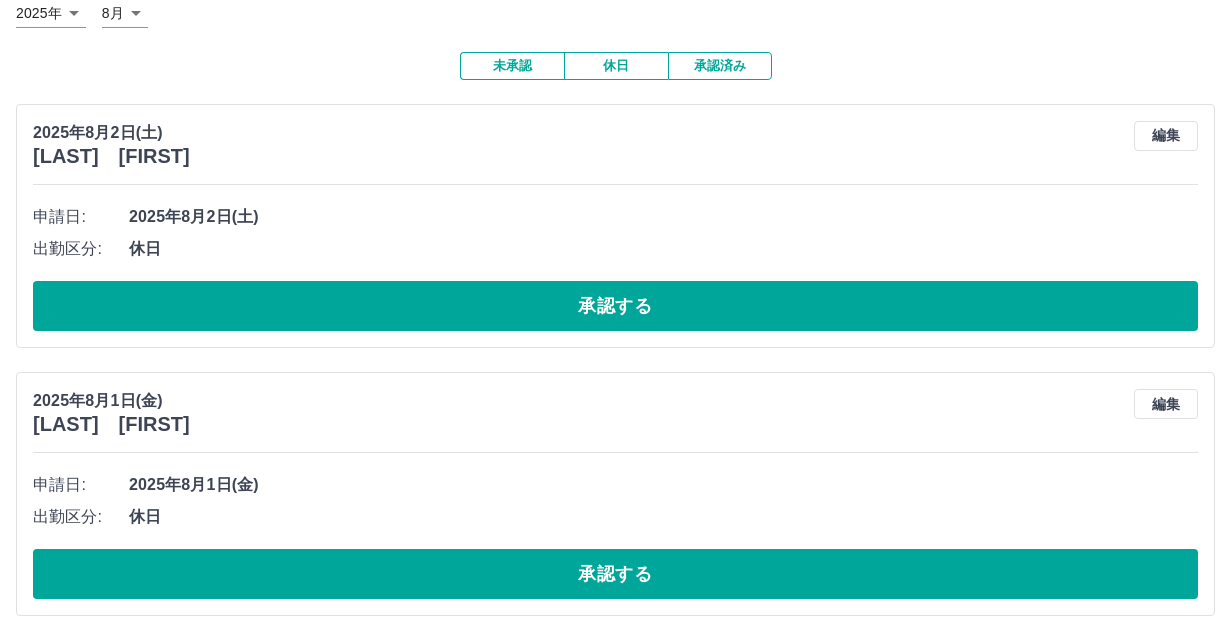 click on "承認する" at bounding box center (615, 574) 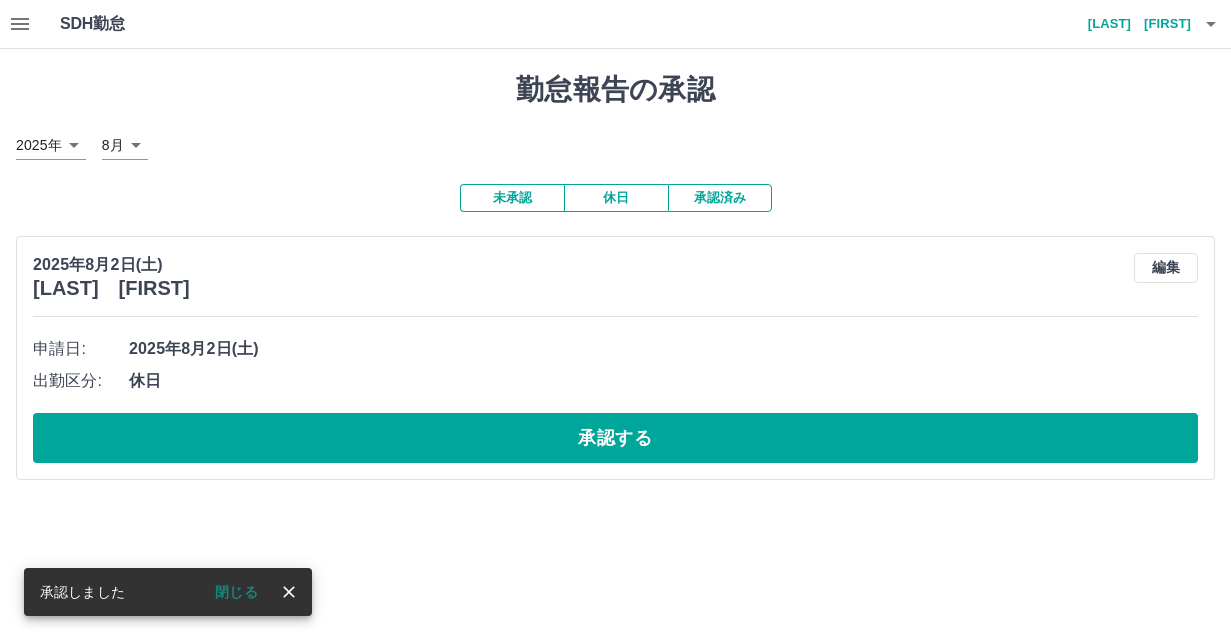 scroll, scrollTop: 0, scrollLeft: 0, axis: both 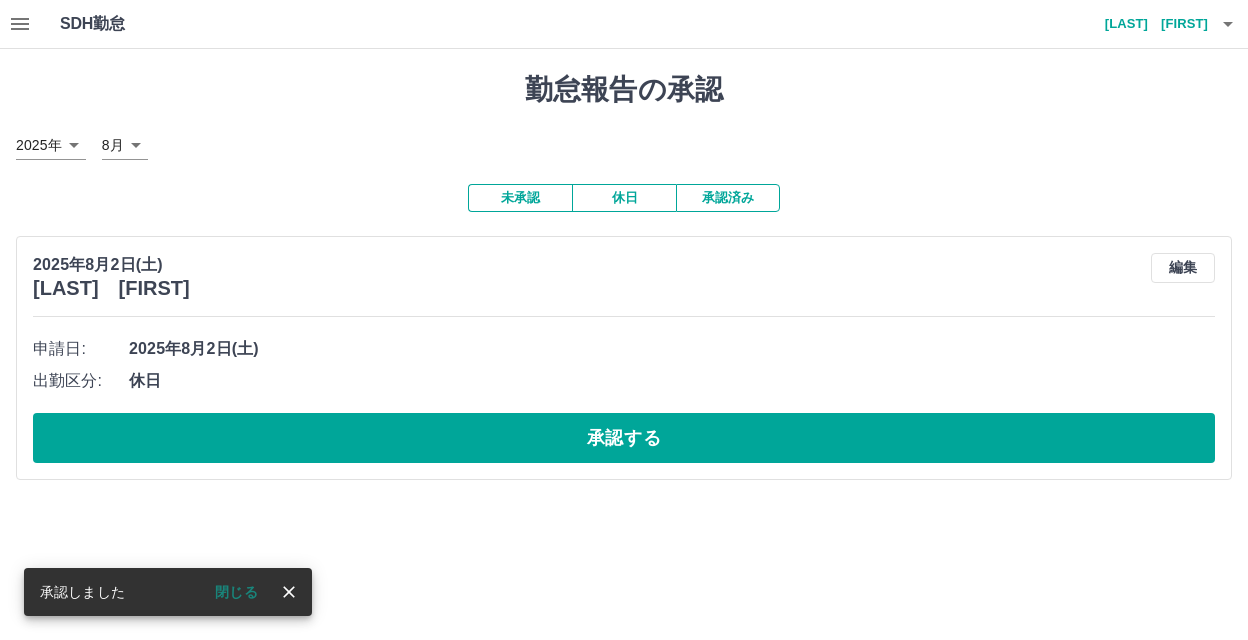 click on "承認済み" at bounding box center [728, 198] 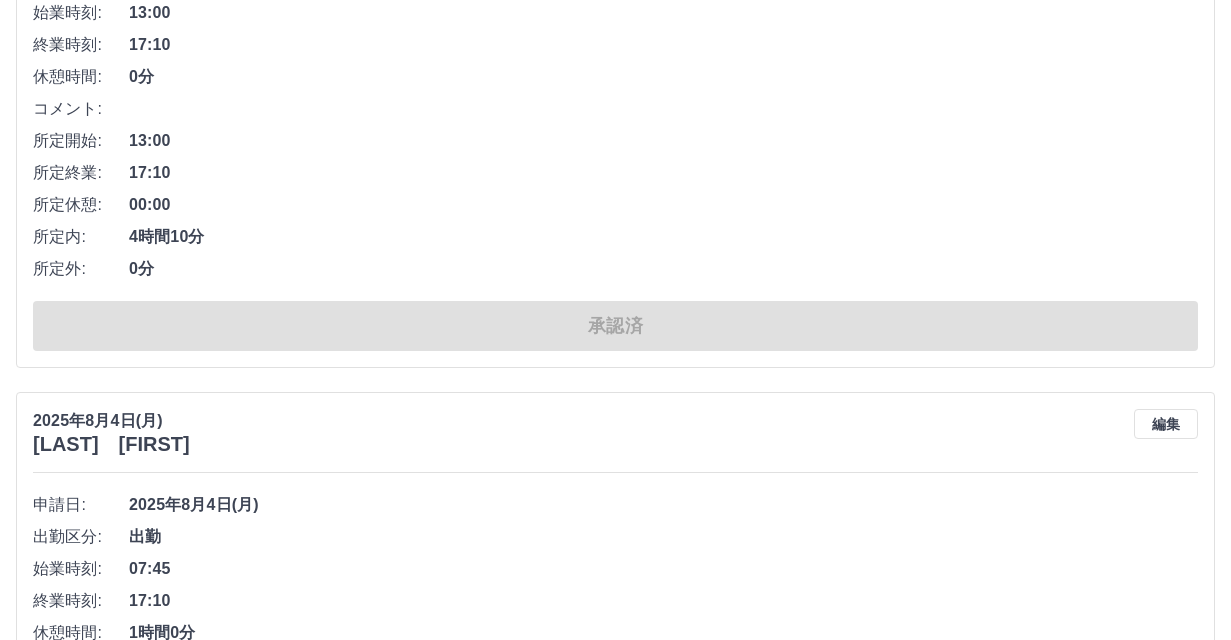 scroll, scrollTop: 0, scrollLeft: 0, axis: both 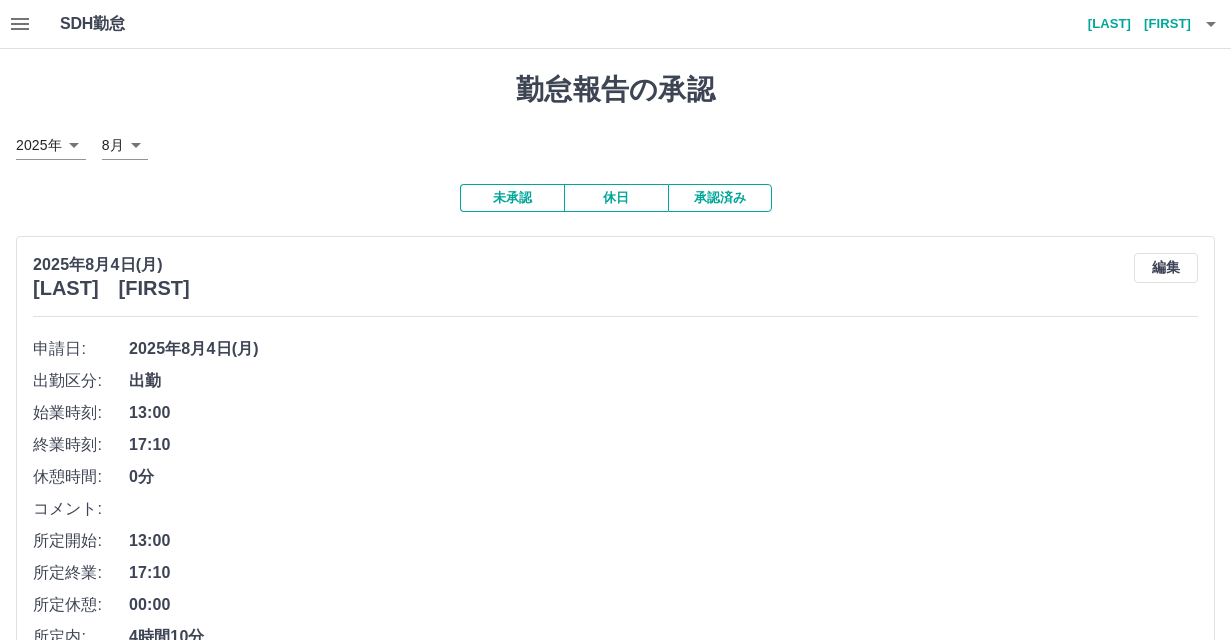 click 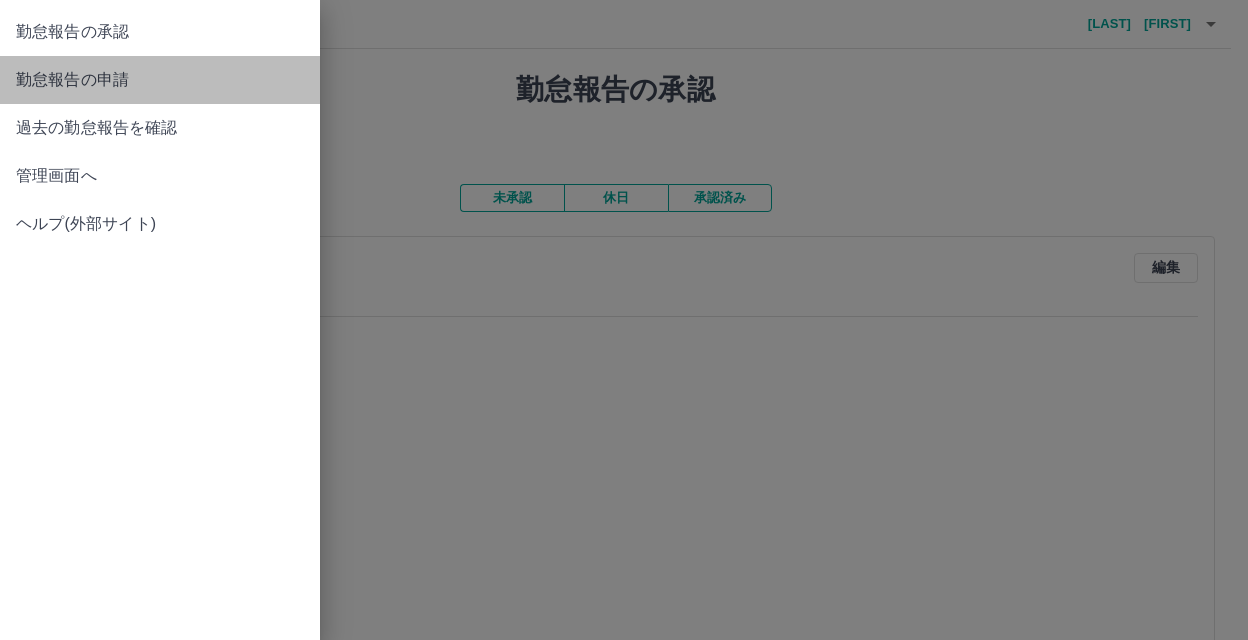 click on "勤怠報告の申請" at bounding box center (160, 80) 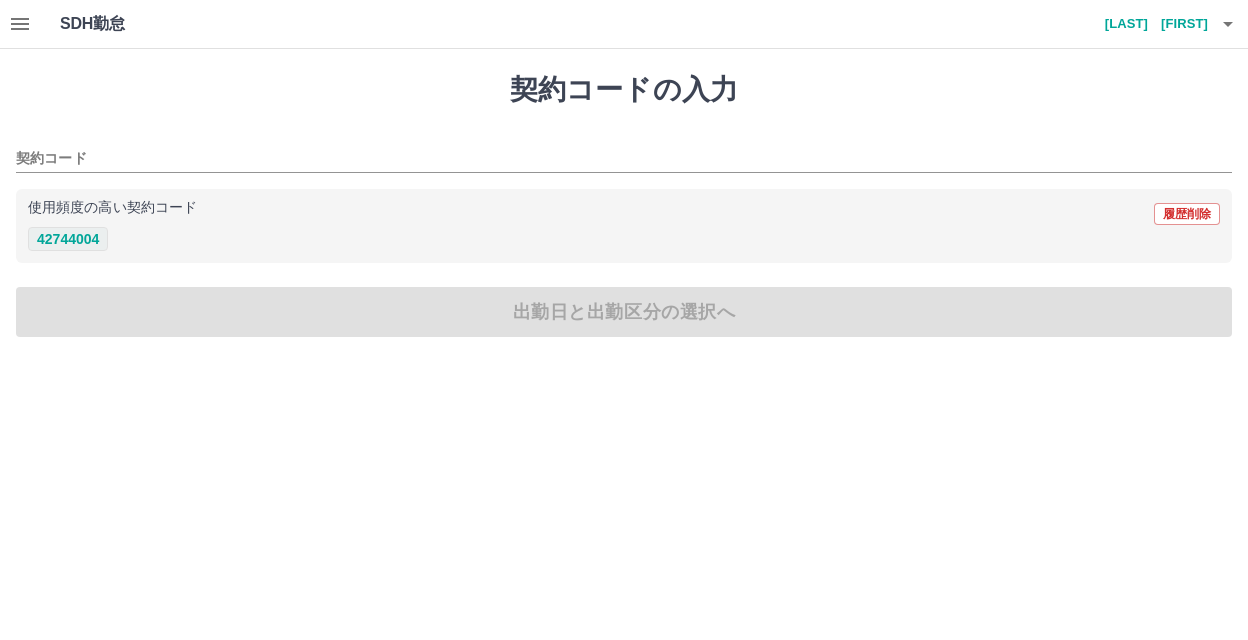 click on "42744004" at bounding box center [68, 239] 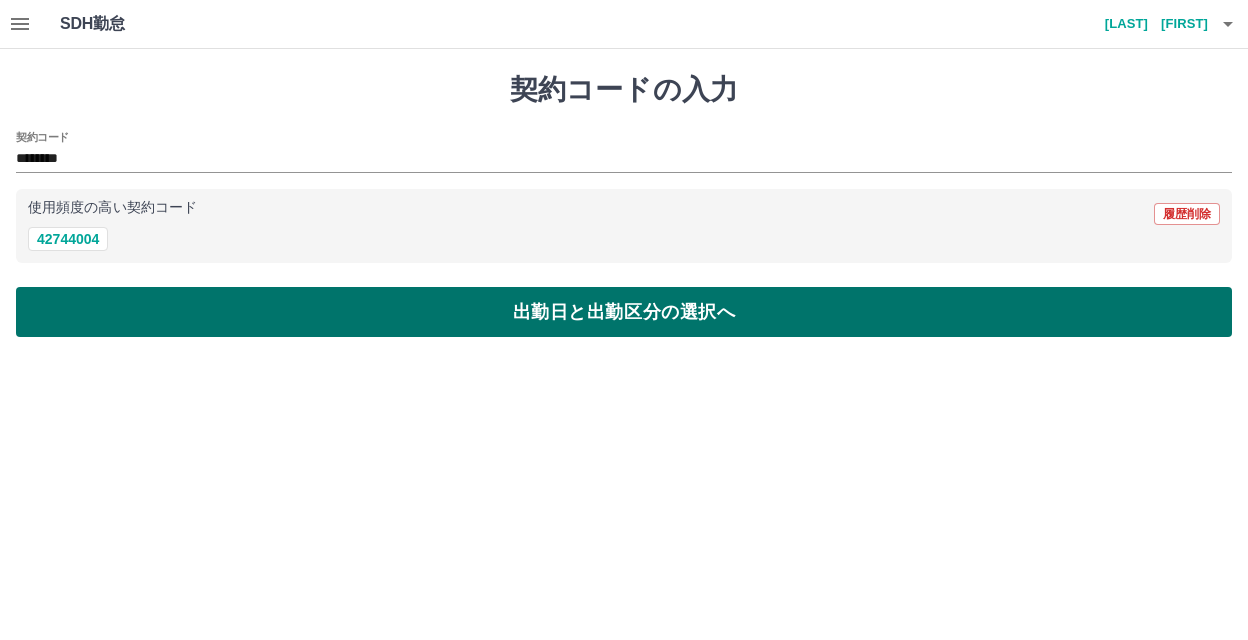 click on "出勤日と出勤区分の選択へ" at bounding box center (624, 312) 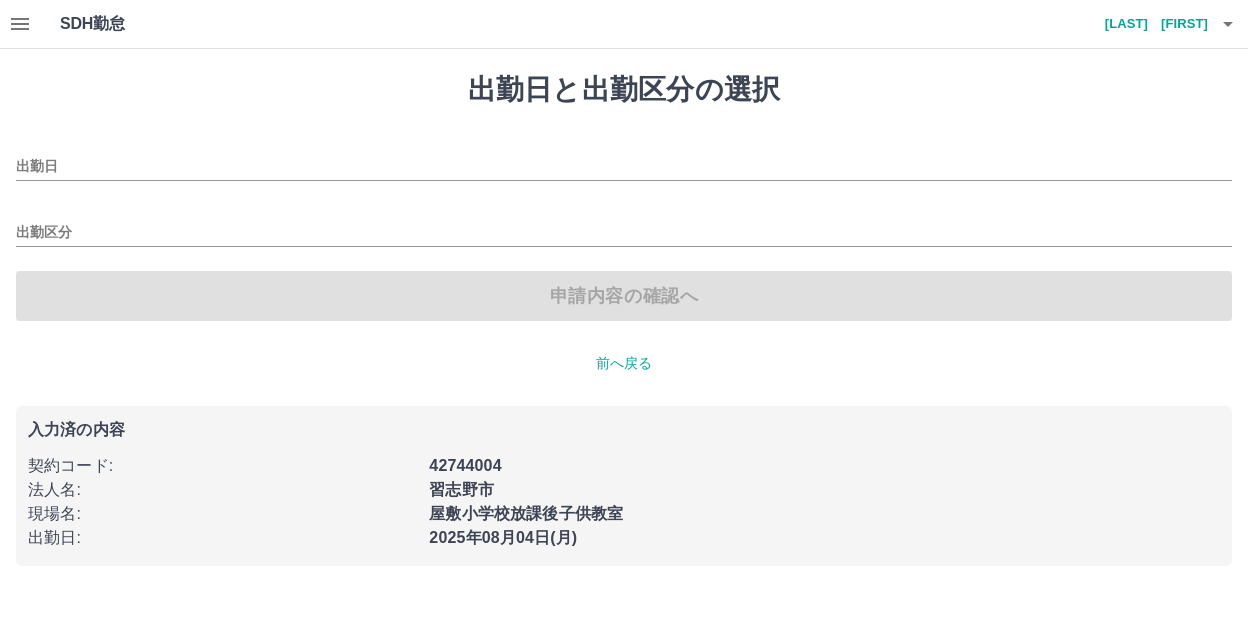 type on "**********" 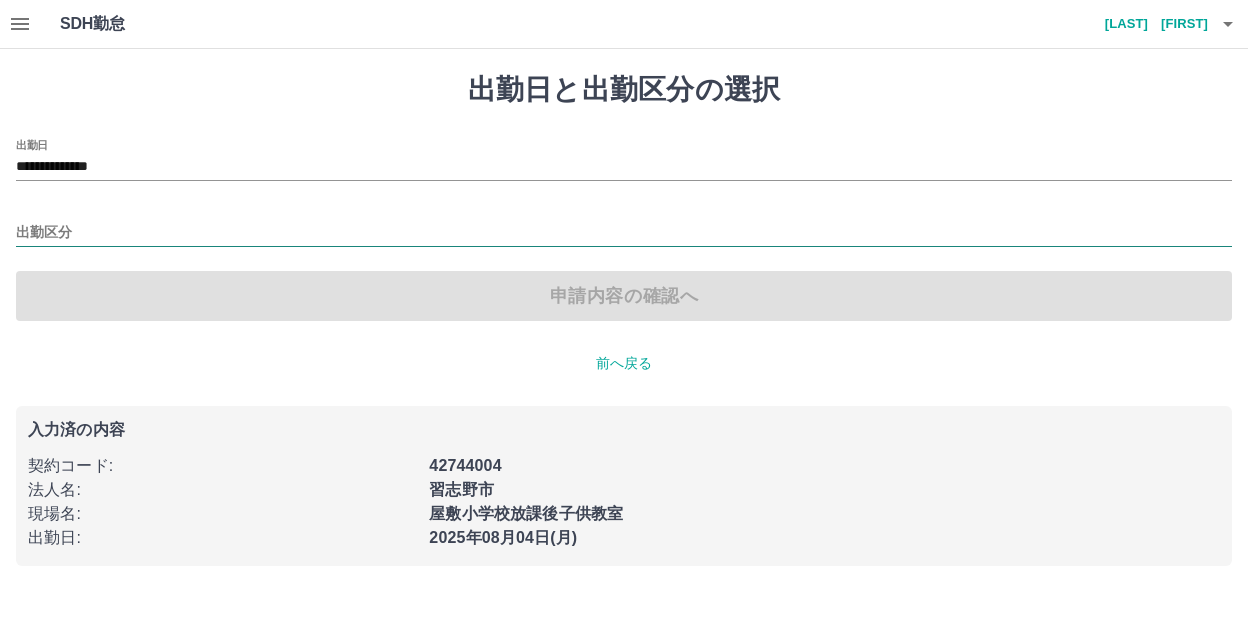 click on "出勤区分" at bounding box center (624, 233) 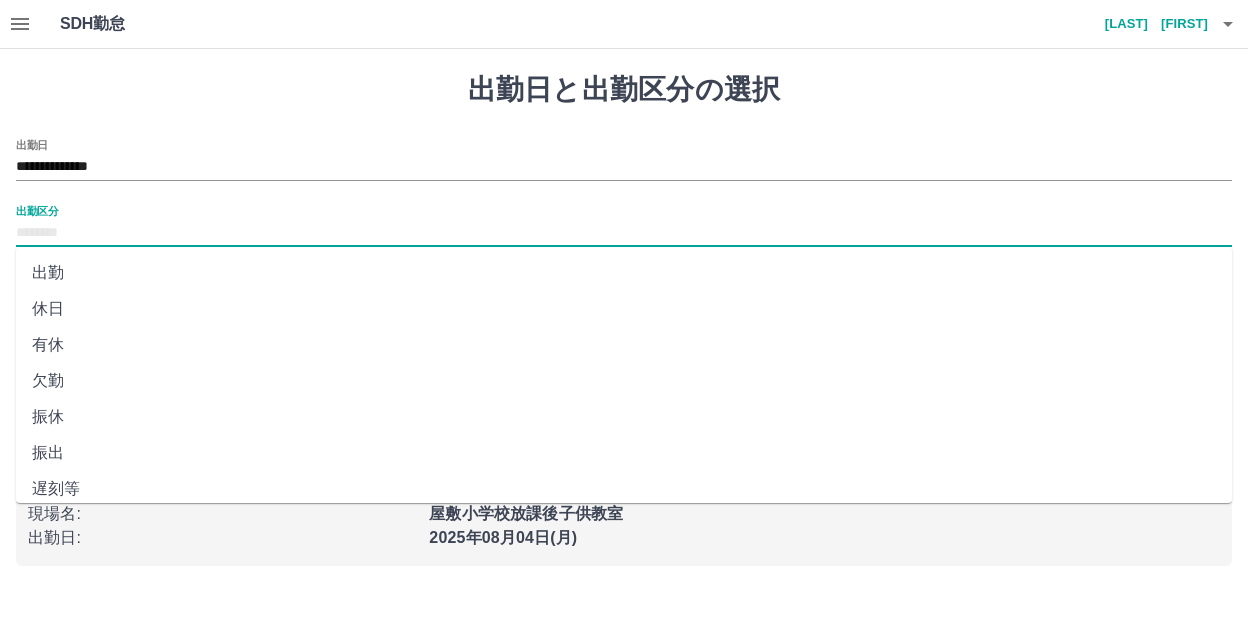 click on "出勤" at bounding box center (624, 273) 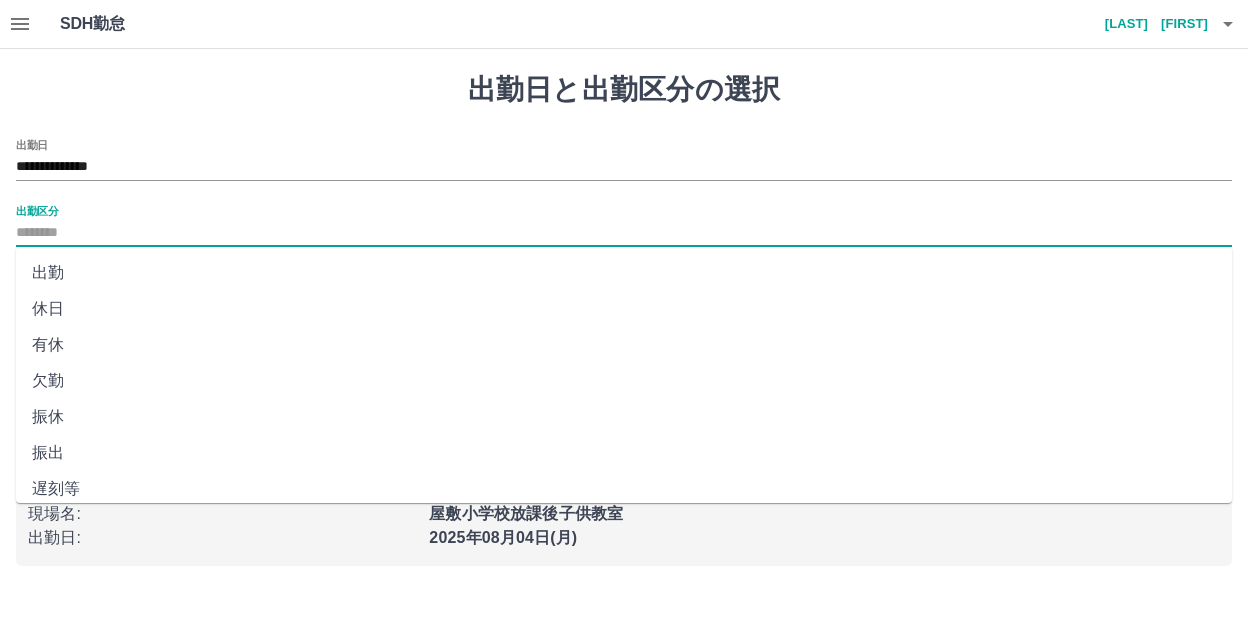type on "**" 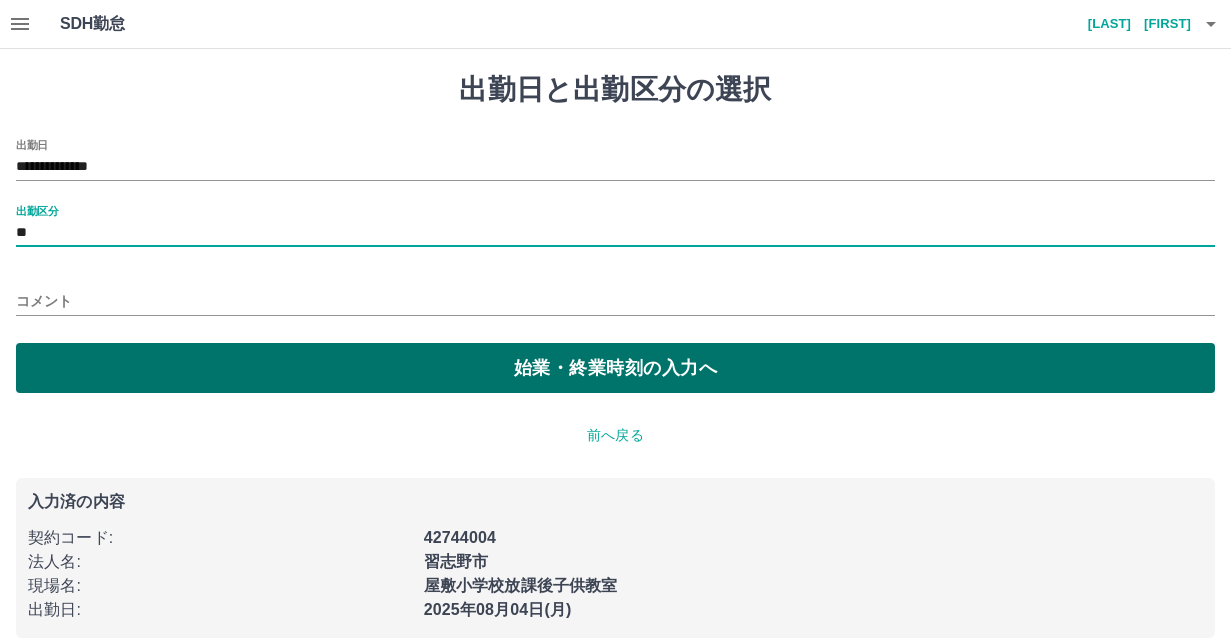 click on "始業・終業時刻の入力へ" at bounding box center [615, 368] 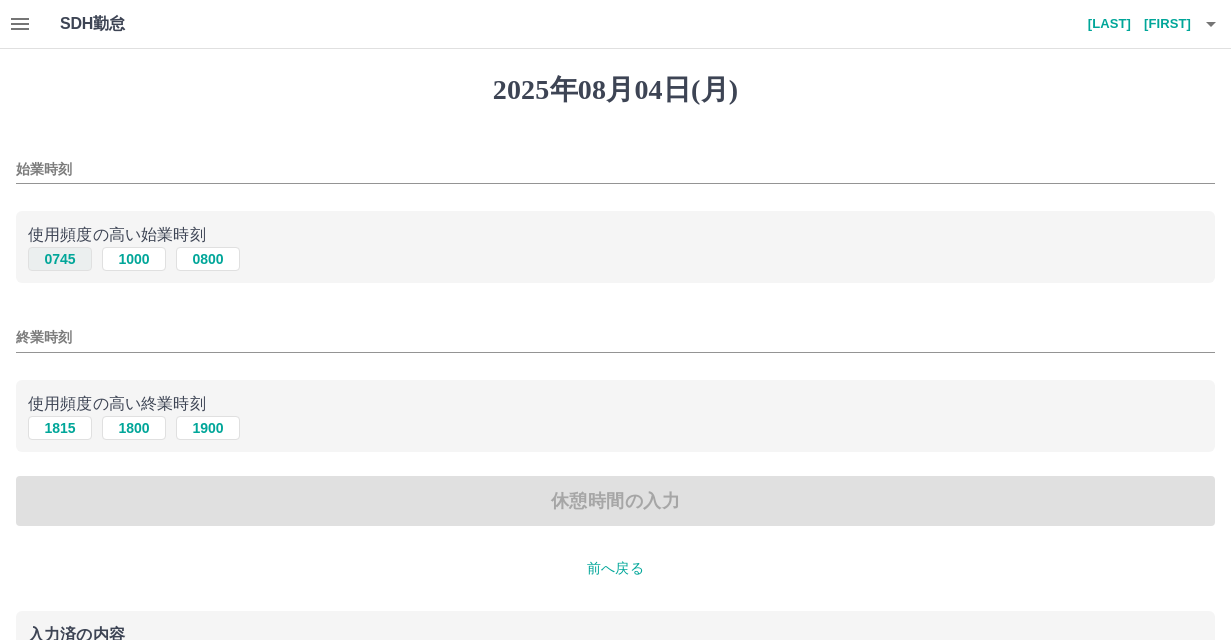 click on "0745" at bounding box center [60, 259] 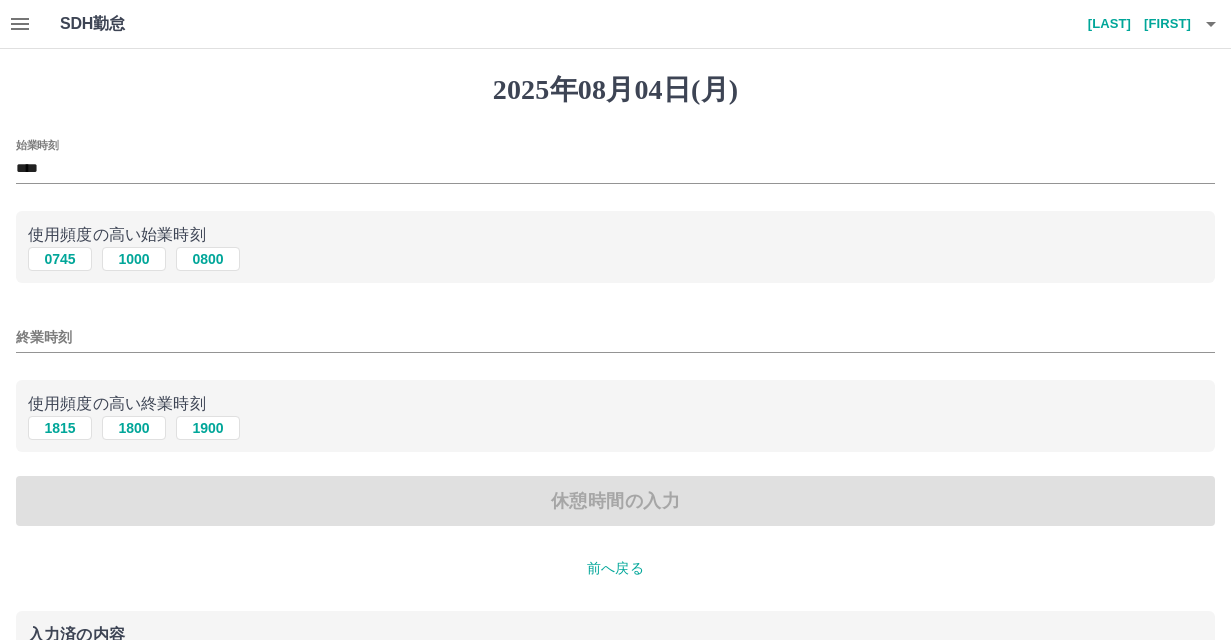 click on "終業時刻" at bounding box center (615, 337) 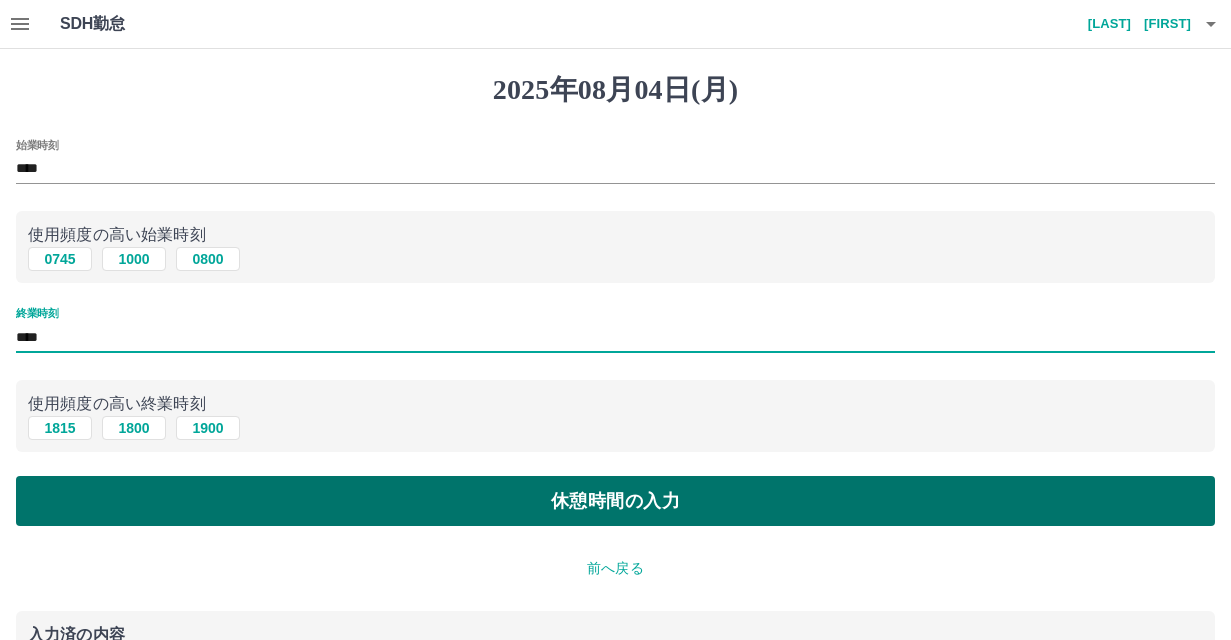 type on "****" 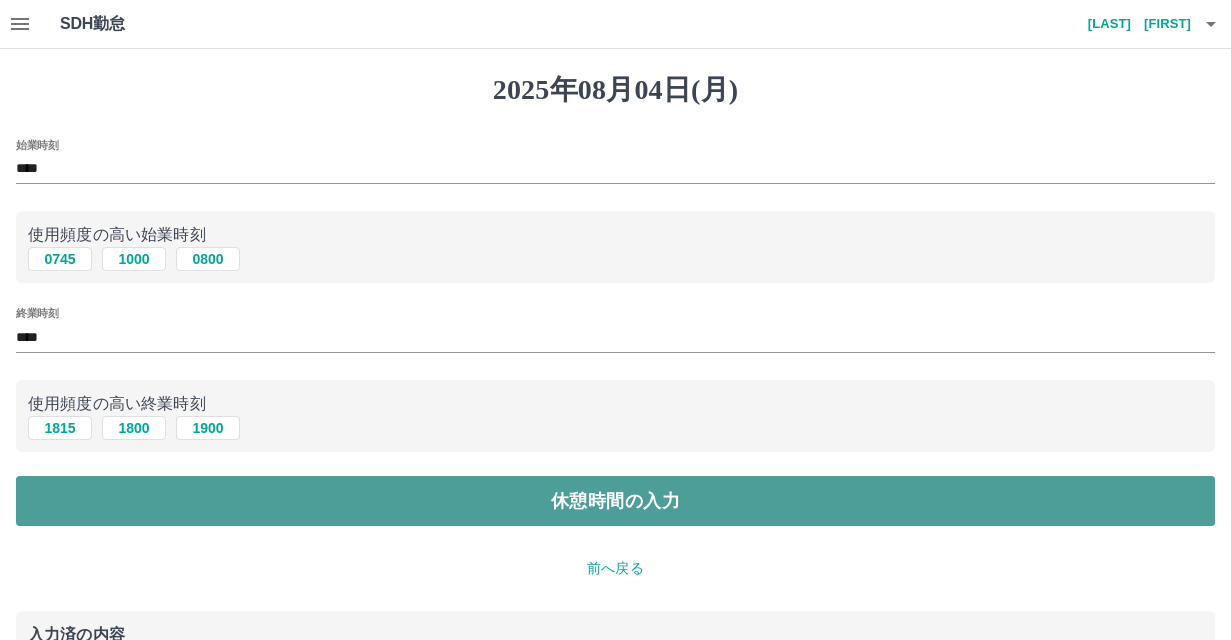click on "休憩時間の入力" at bounding box center [615, 501] 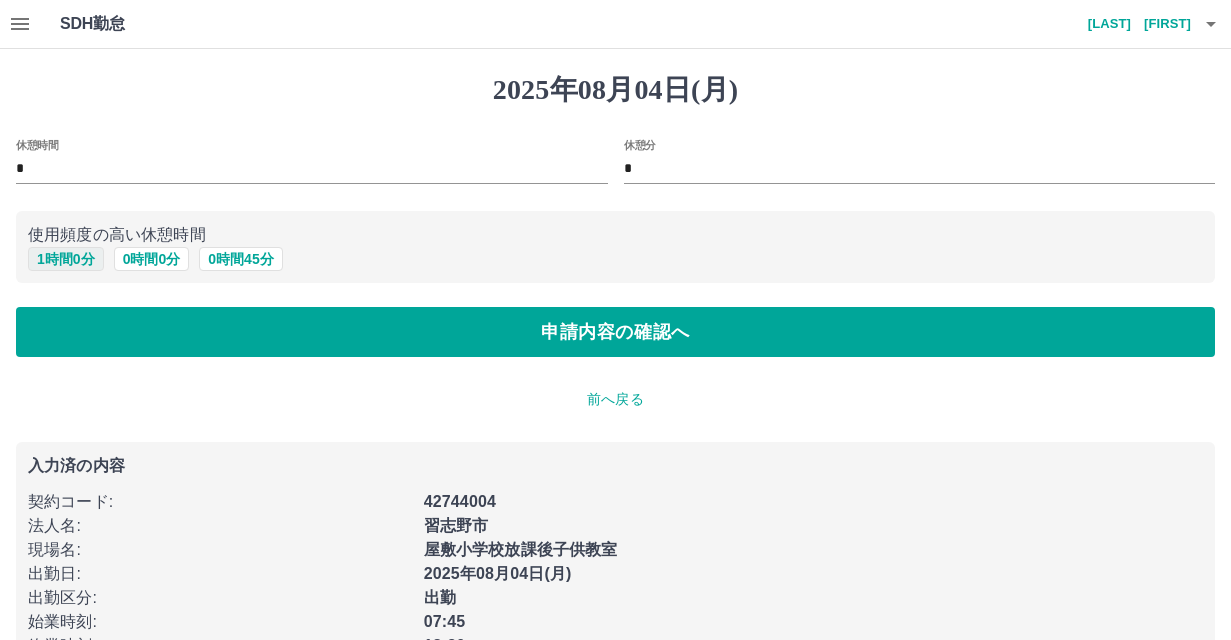 click on "1 時間 0 分" at bounding box center [66, 259] 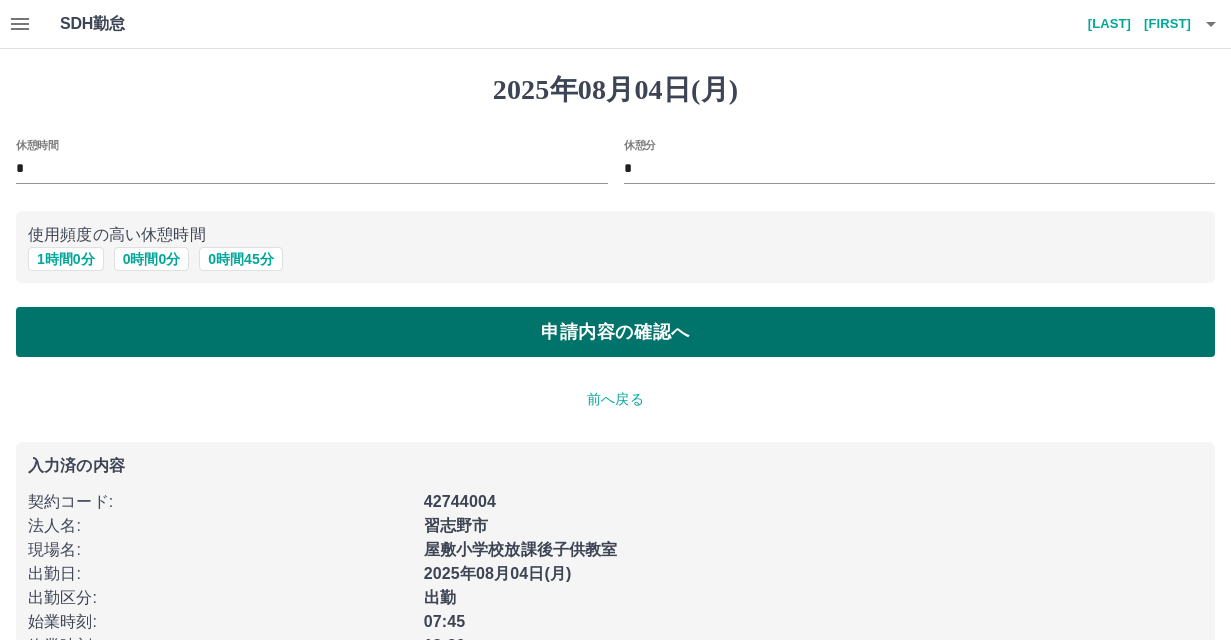 click on "申請内容の確認へ" at bounding box center (615, 332) 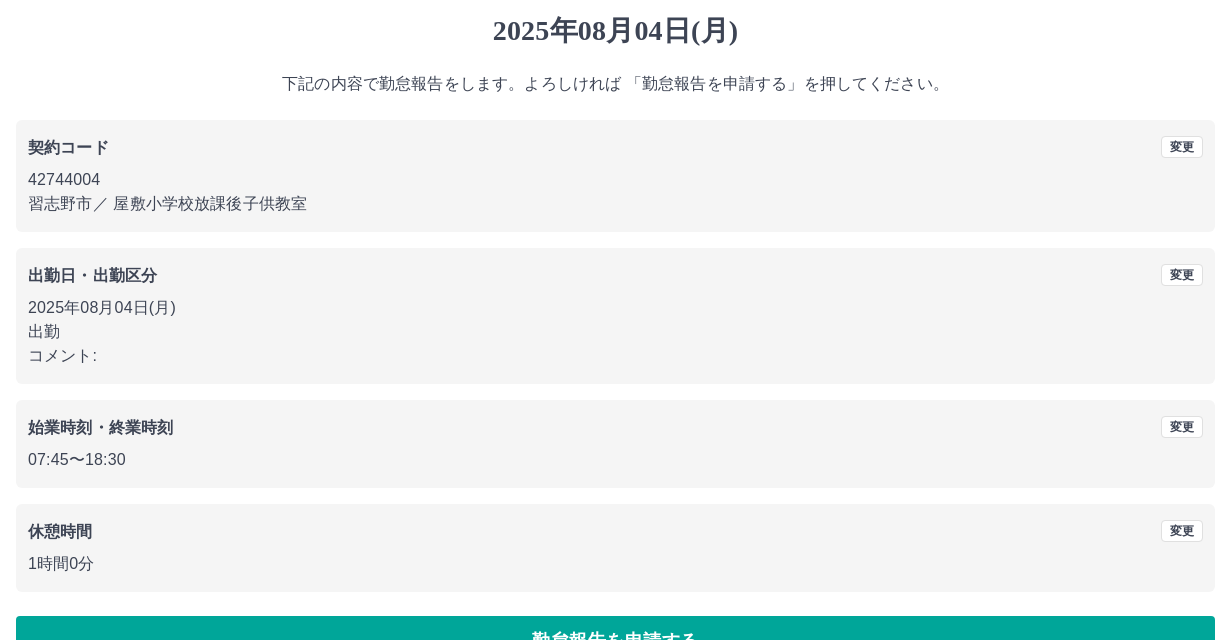 scroll, scrollTop: 109, scrollLeft: 0, axis: vertical 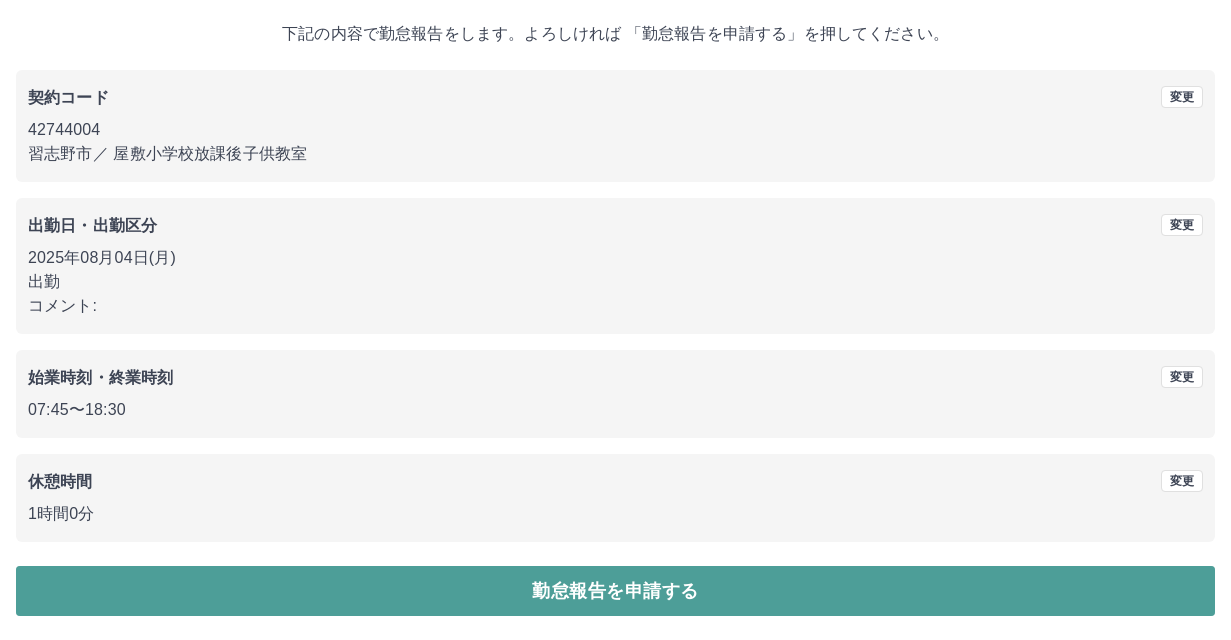 click on "勤怠報告を申請する" at bounding box center [615, 591] 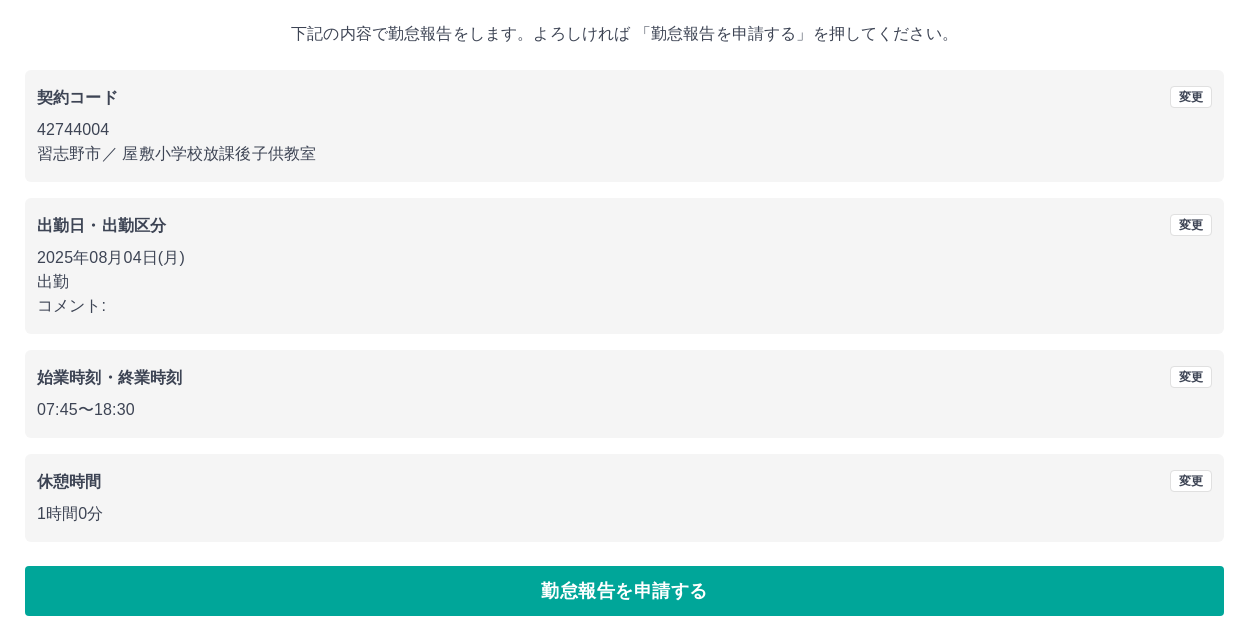 scroll, scrollTop: 0, scrollLeft: 0, axis: both 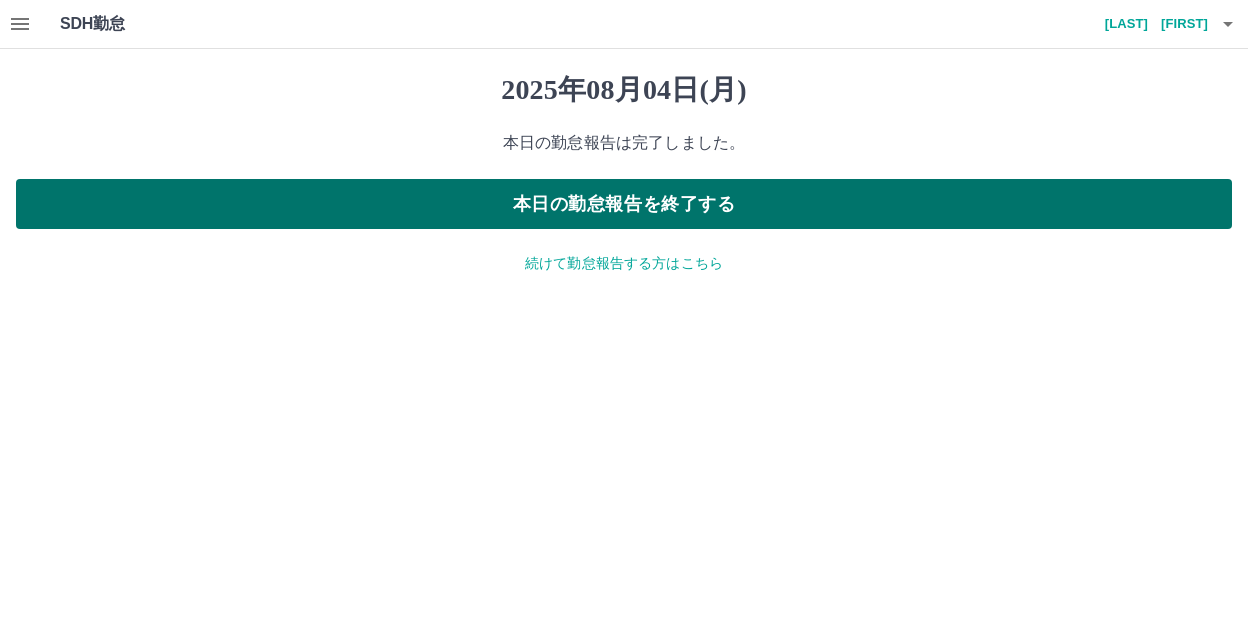 click on "本日の勤怠報告を終了する" at bounding box center [624, 204] 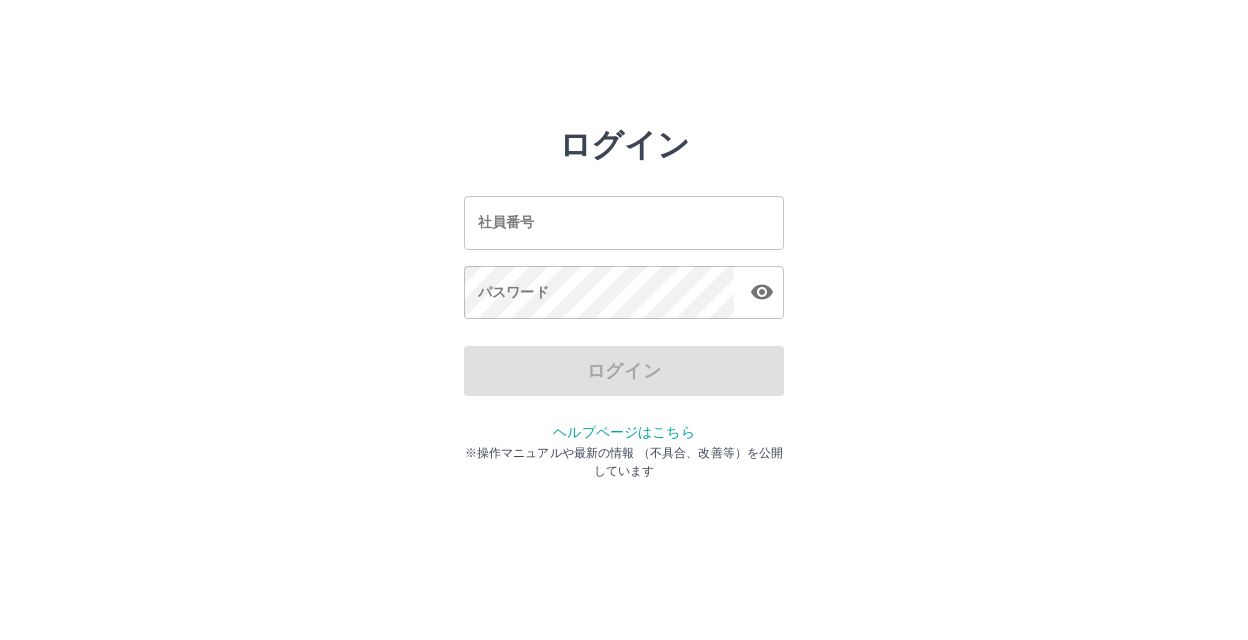 scroll, scrollTop: 0, scrollLeft: 0, axis: both 